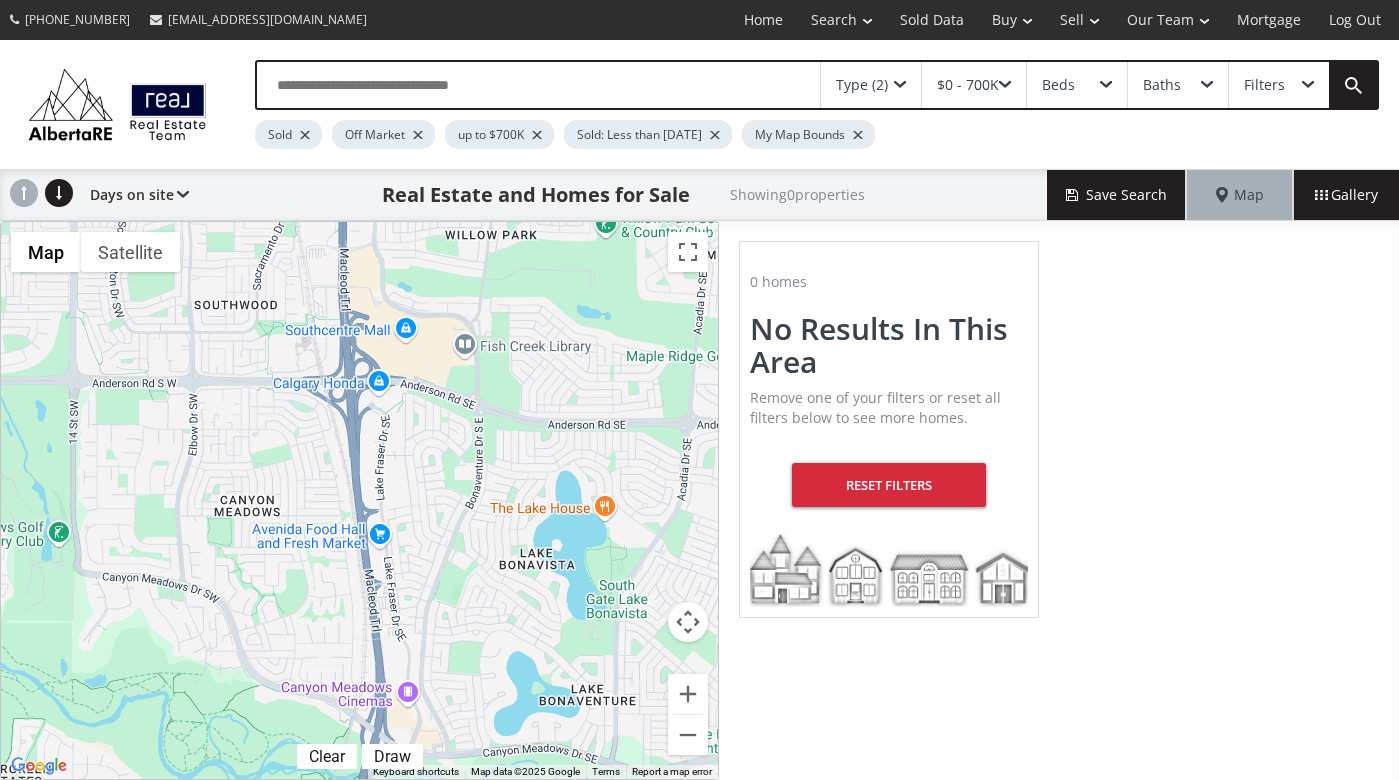 scroll, scrollTop: 0, scrollLeft: 0, axis: both 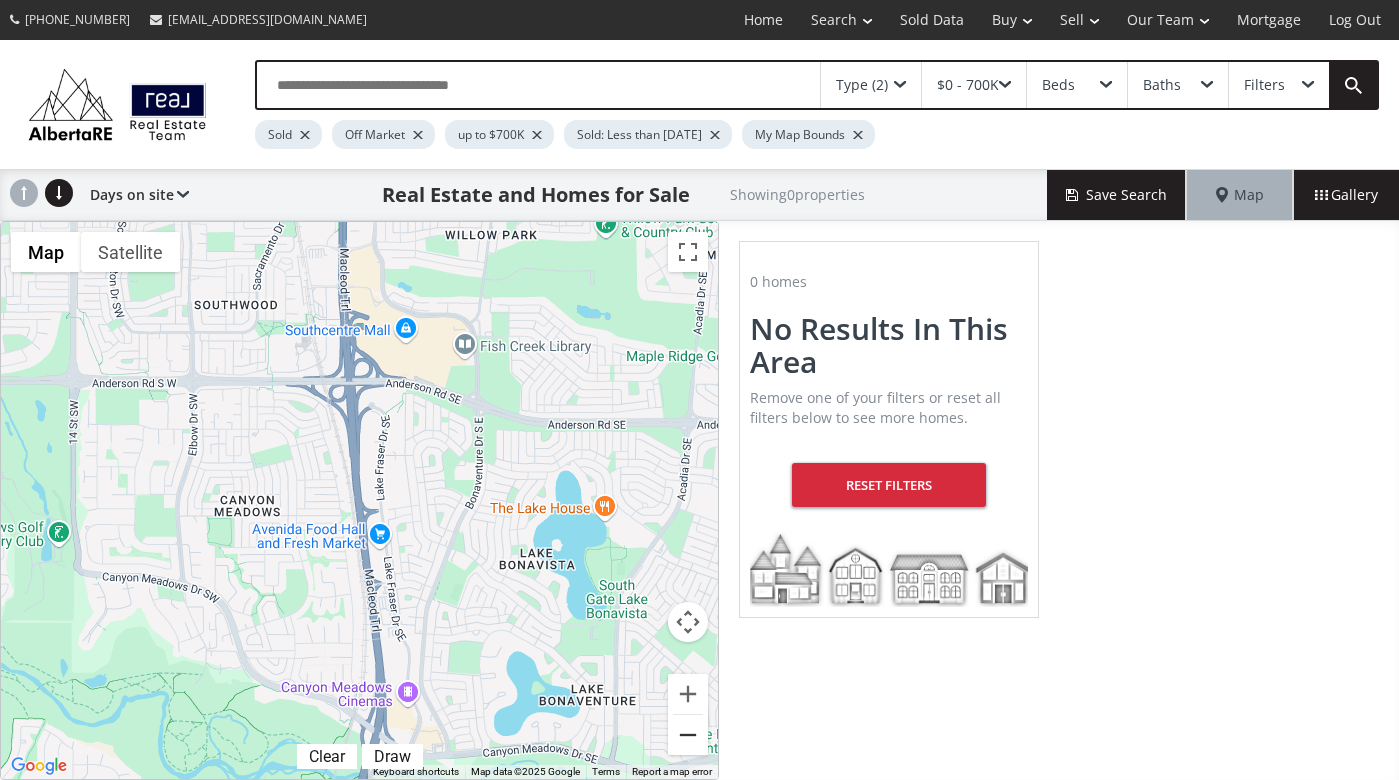 click at bounding box center [688, 735] 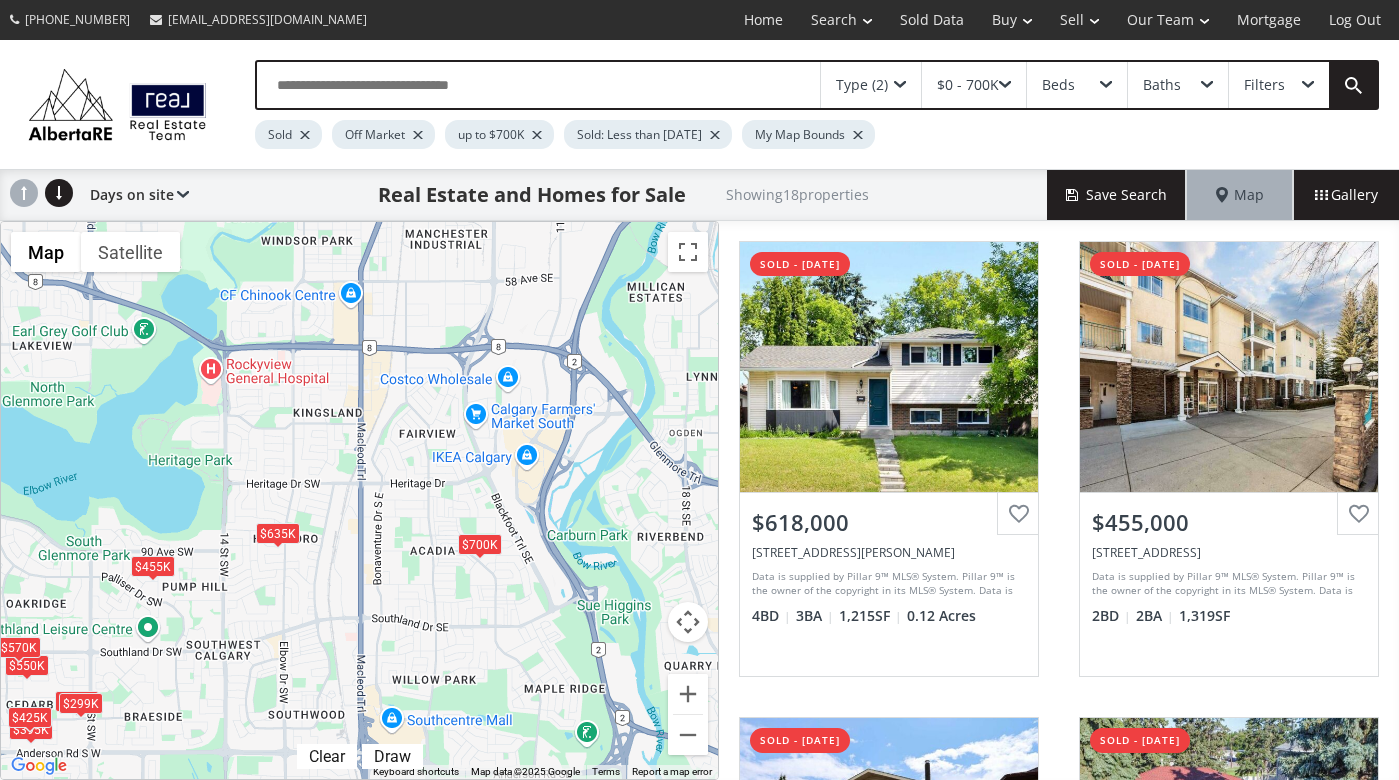 drag, startPoint x: 401, startPoint y: 262, endPoint x: 410, endPoint y: 577, distance: 315.12854 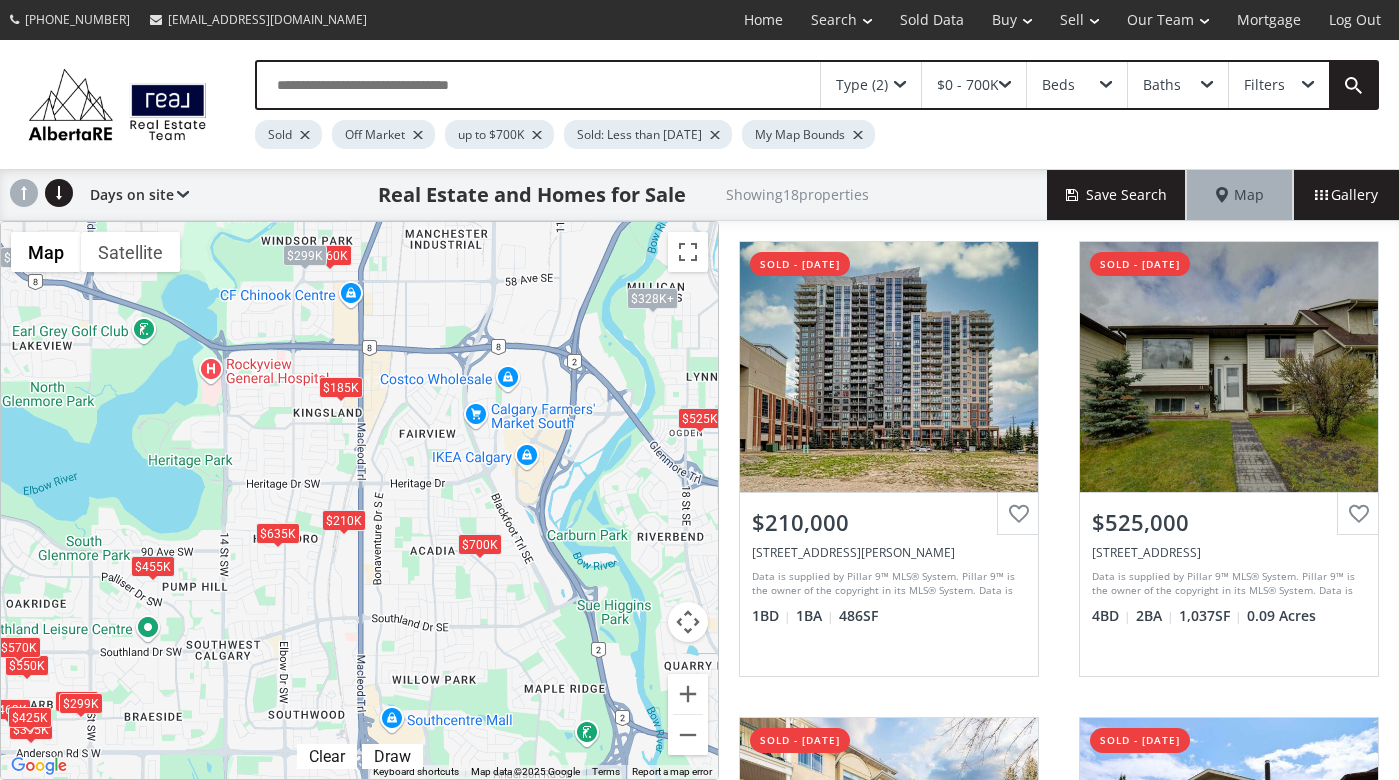 click on "$700K" at bounding box center [480, 544] 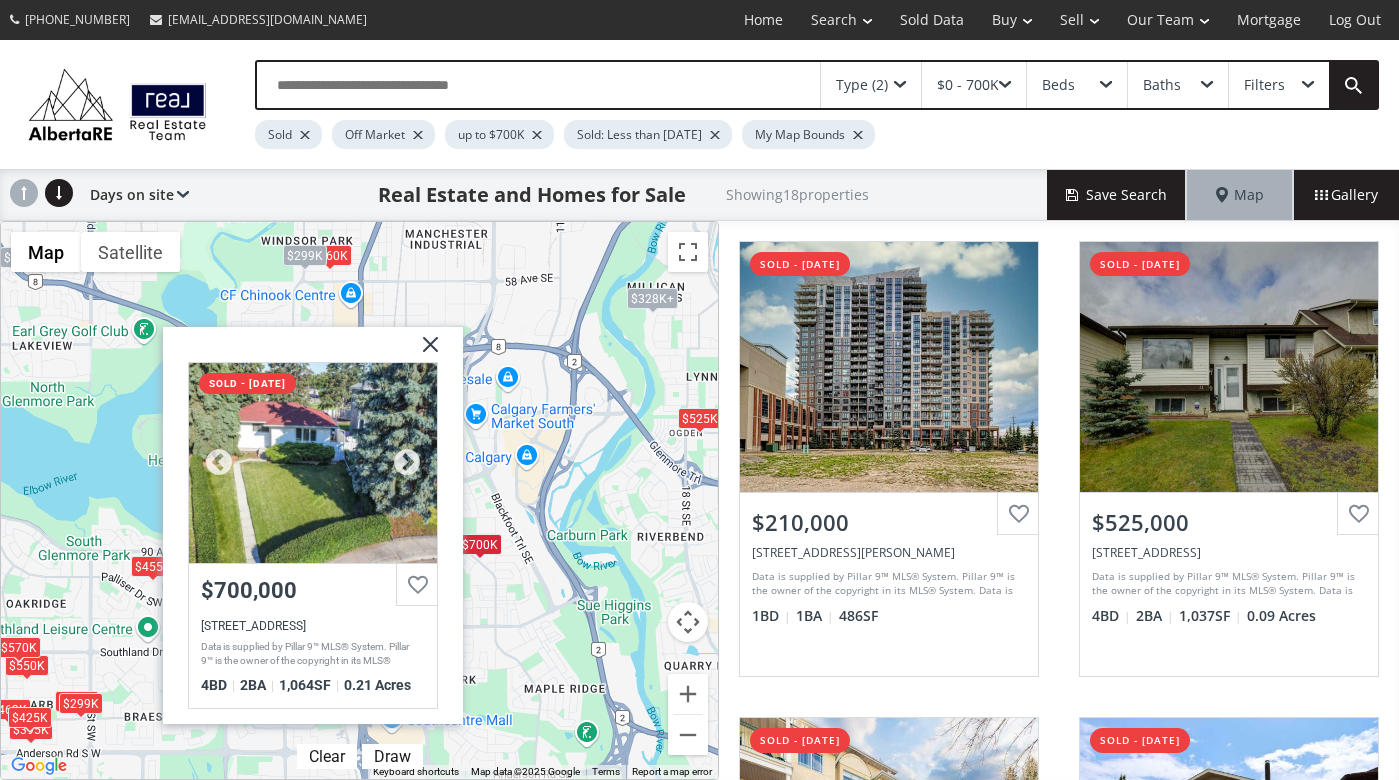click at bounding box center [313, 463] 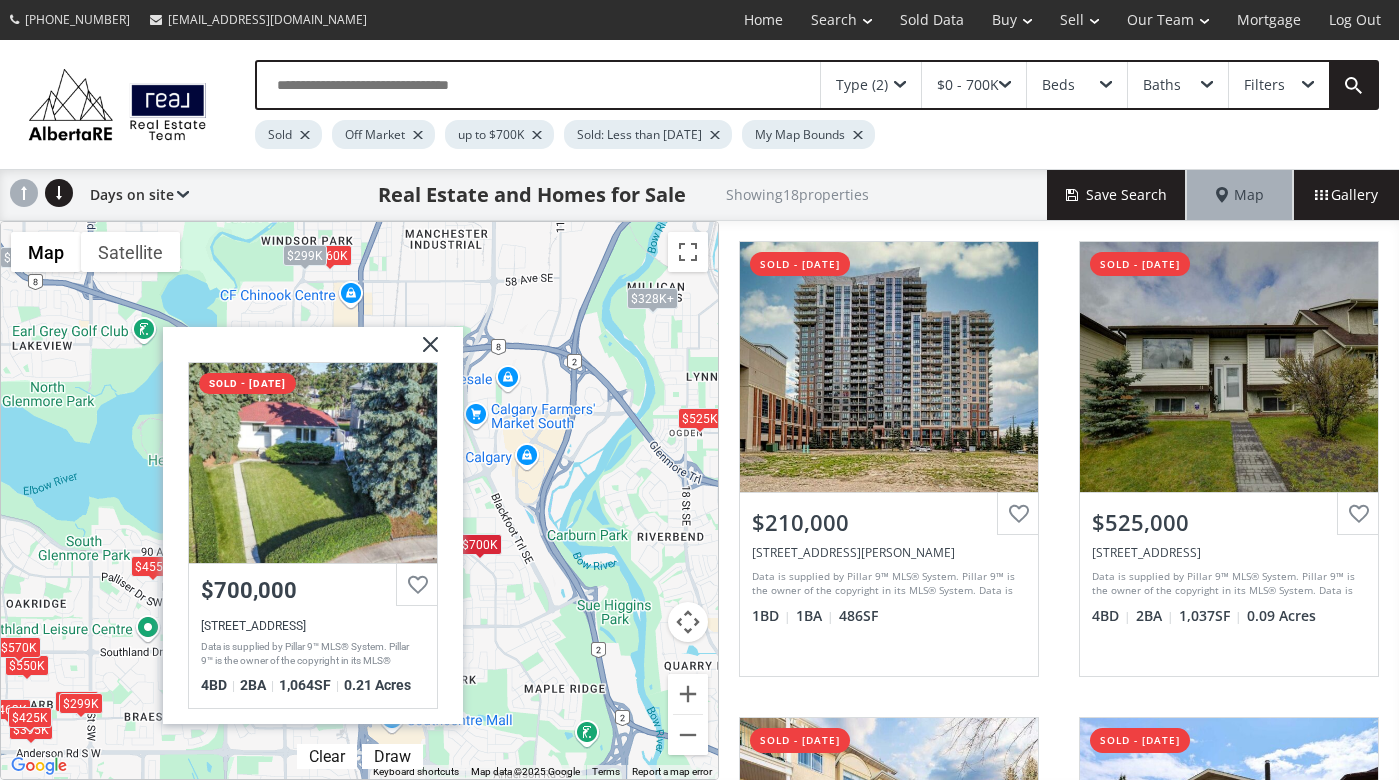 click at bounding box center [423, 352] 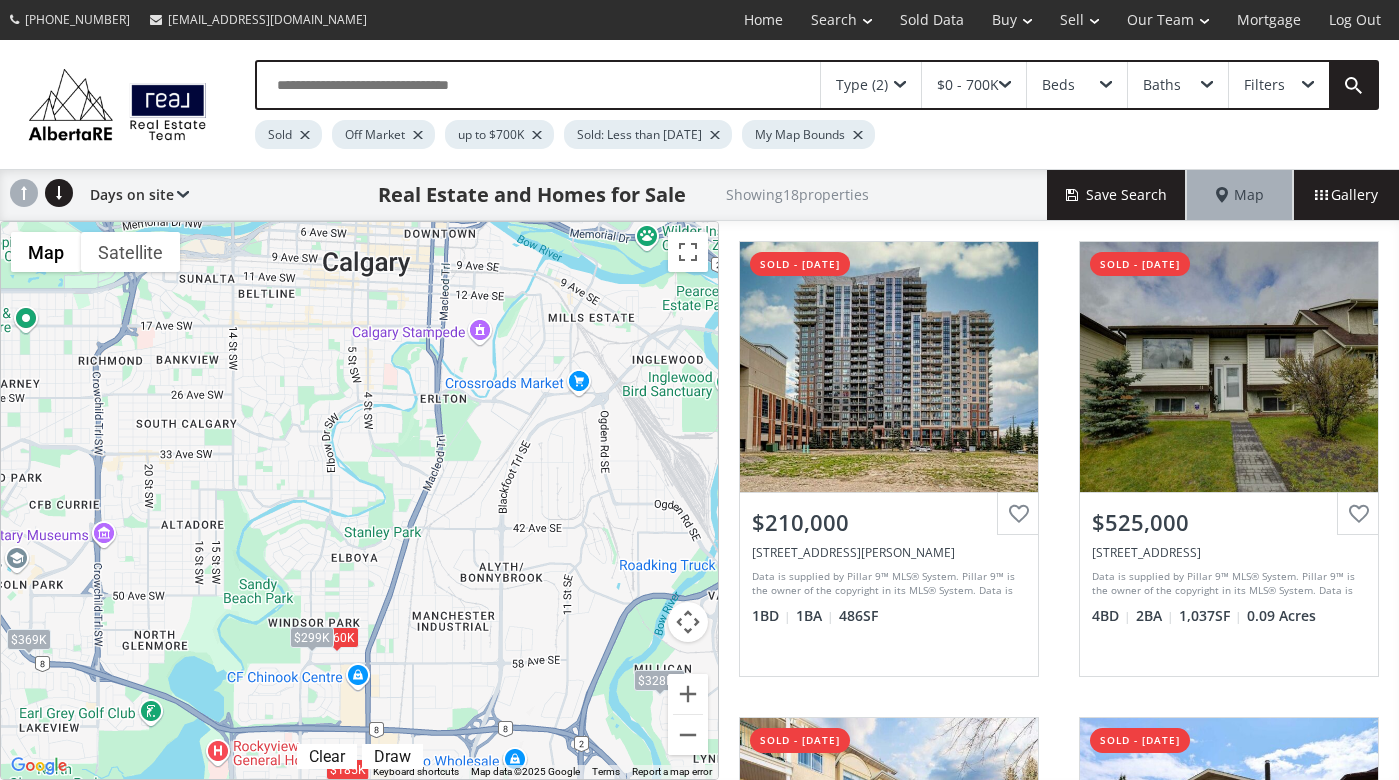 drag, startPoint x: 482, startPoint y: 242, endPoint x: 489, endPoint y: 629, distance: 387.0633 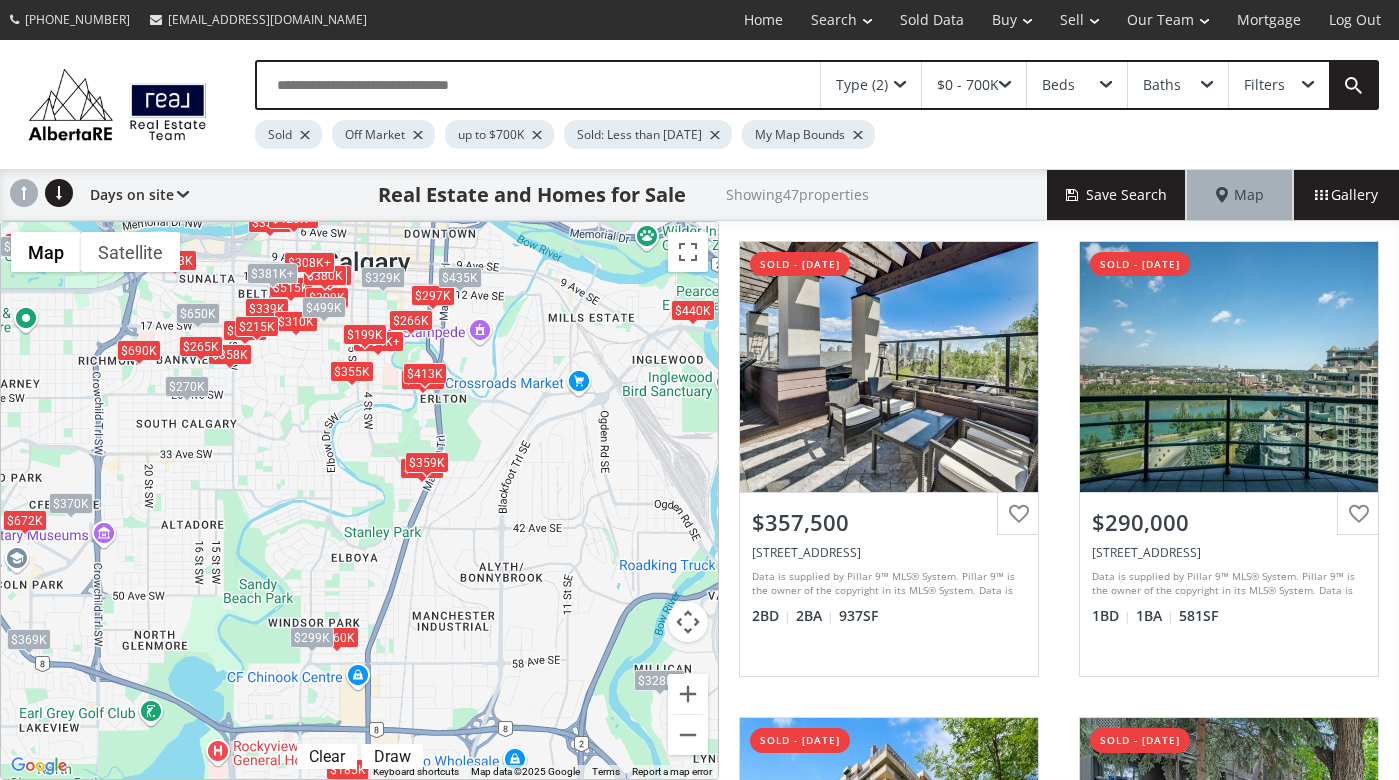 click at bounding box center (351, 384) 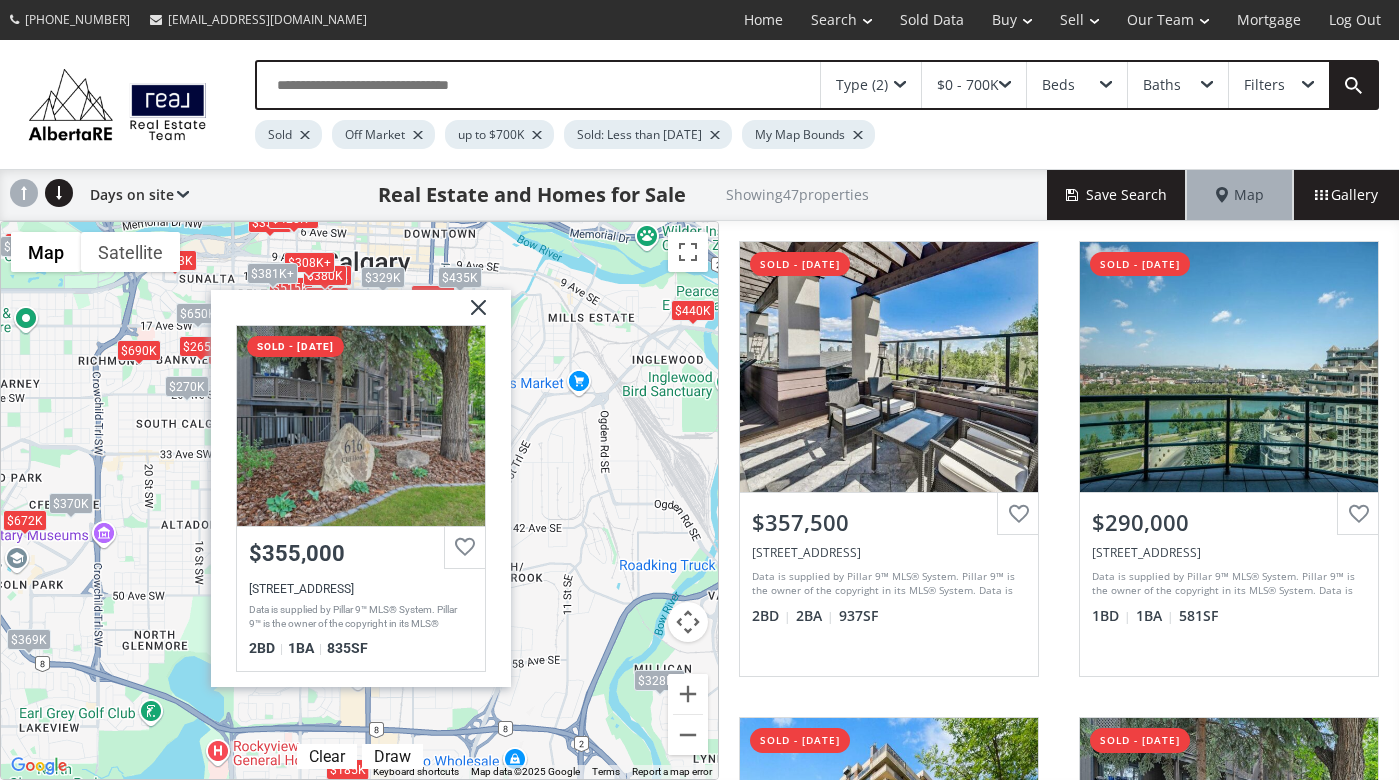 click at bounding box center (470, 314) 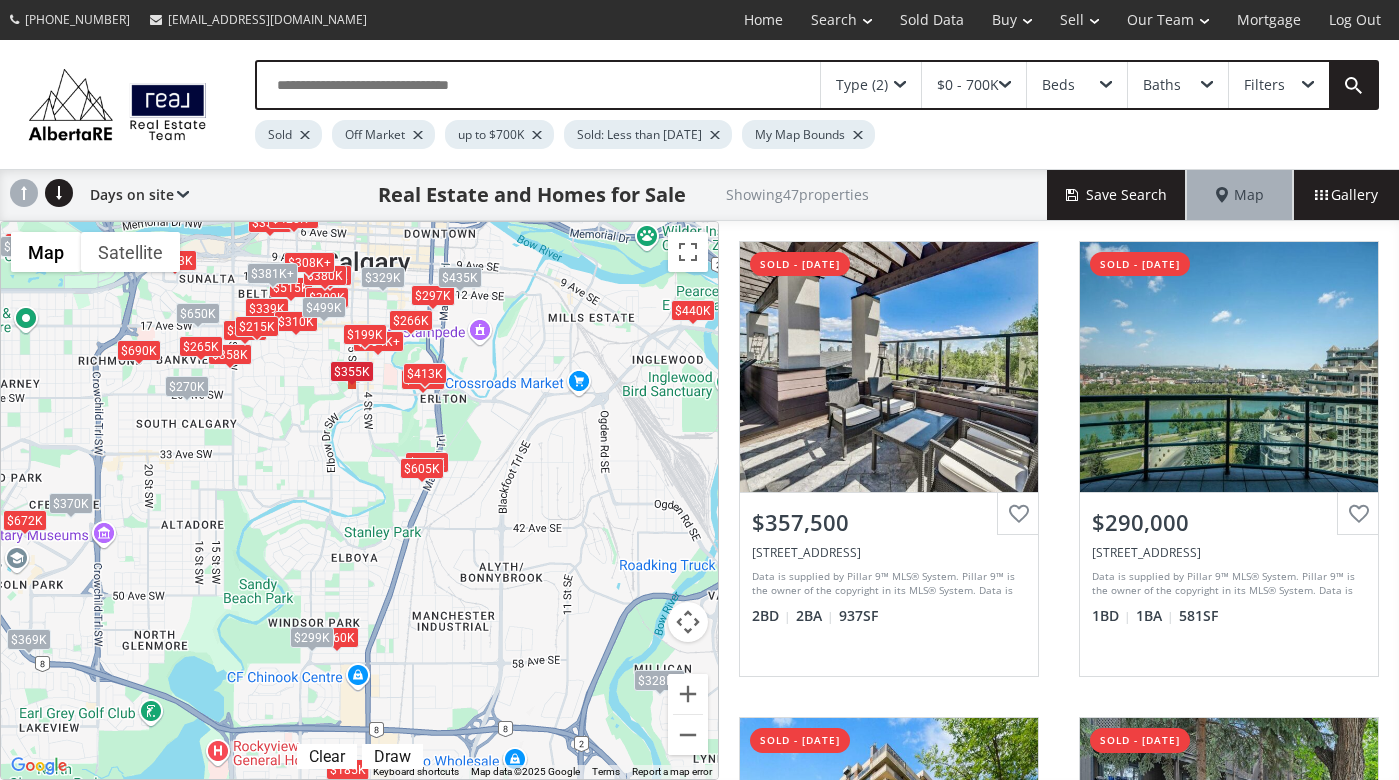click on "$605K" at bounding box center (421, 468) 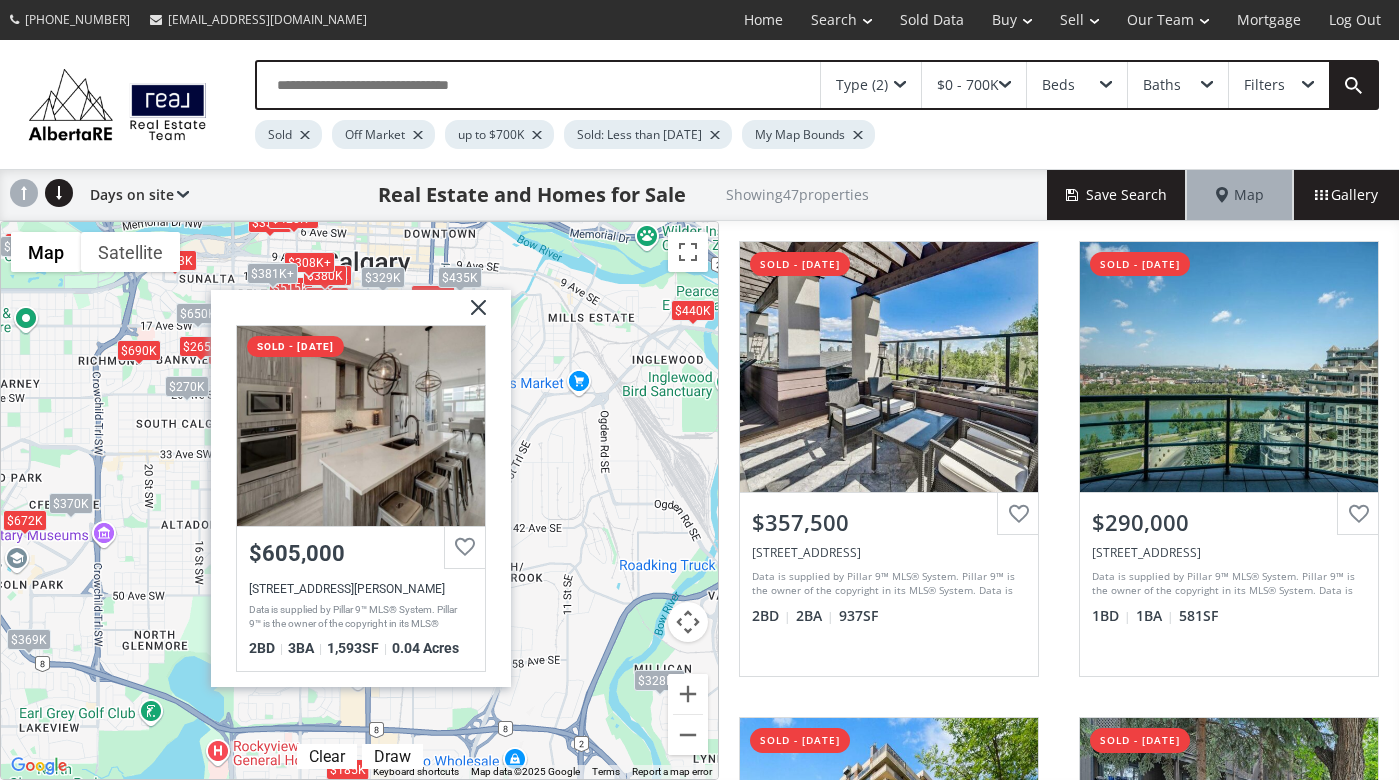 click at bounding box center [470, 314] 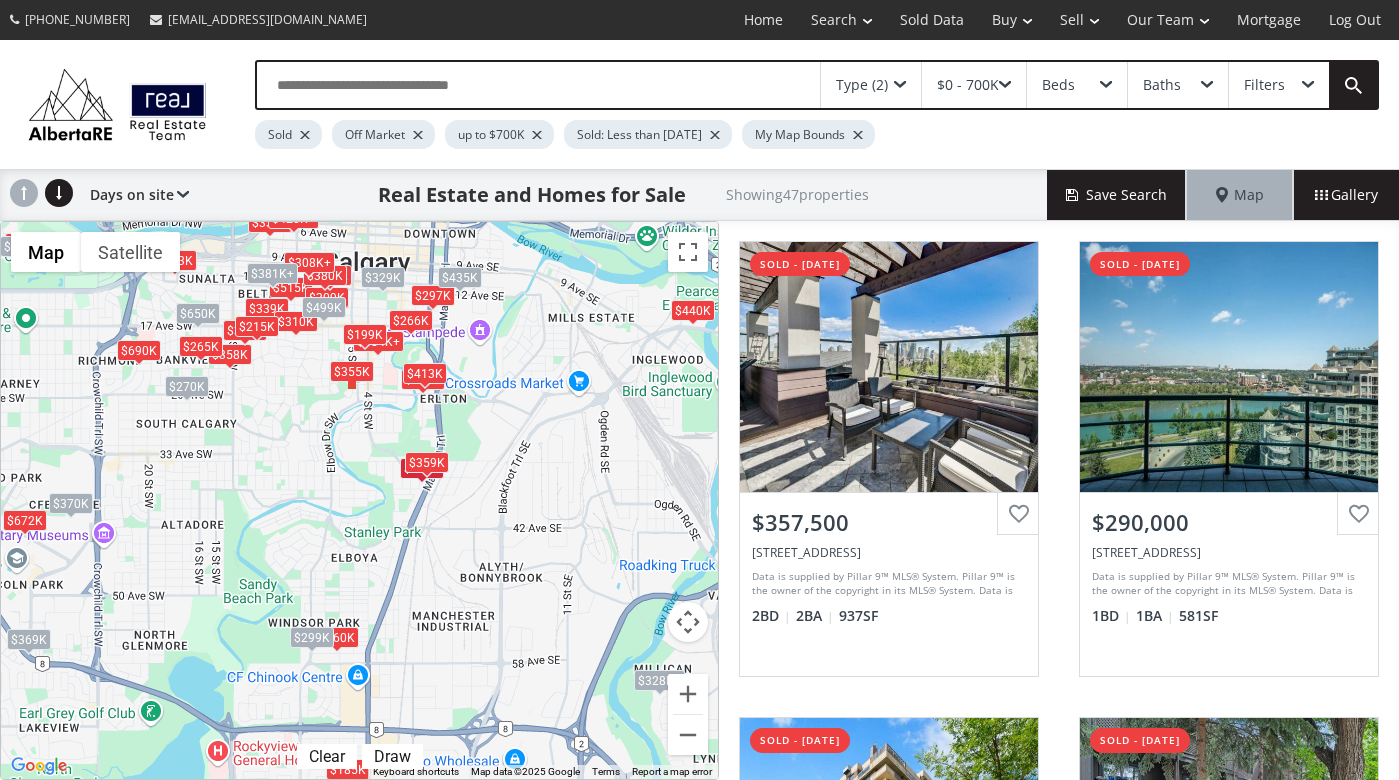 click on "$359K" at bounding box center [426, 461] 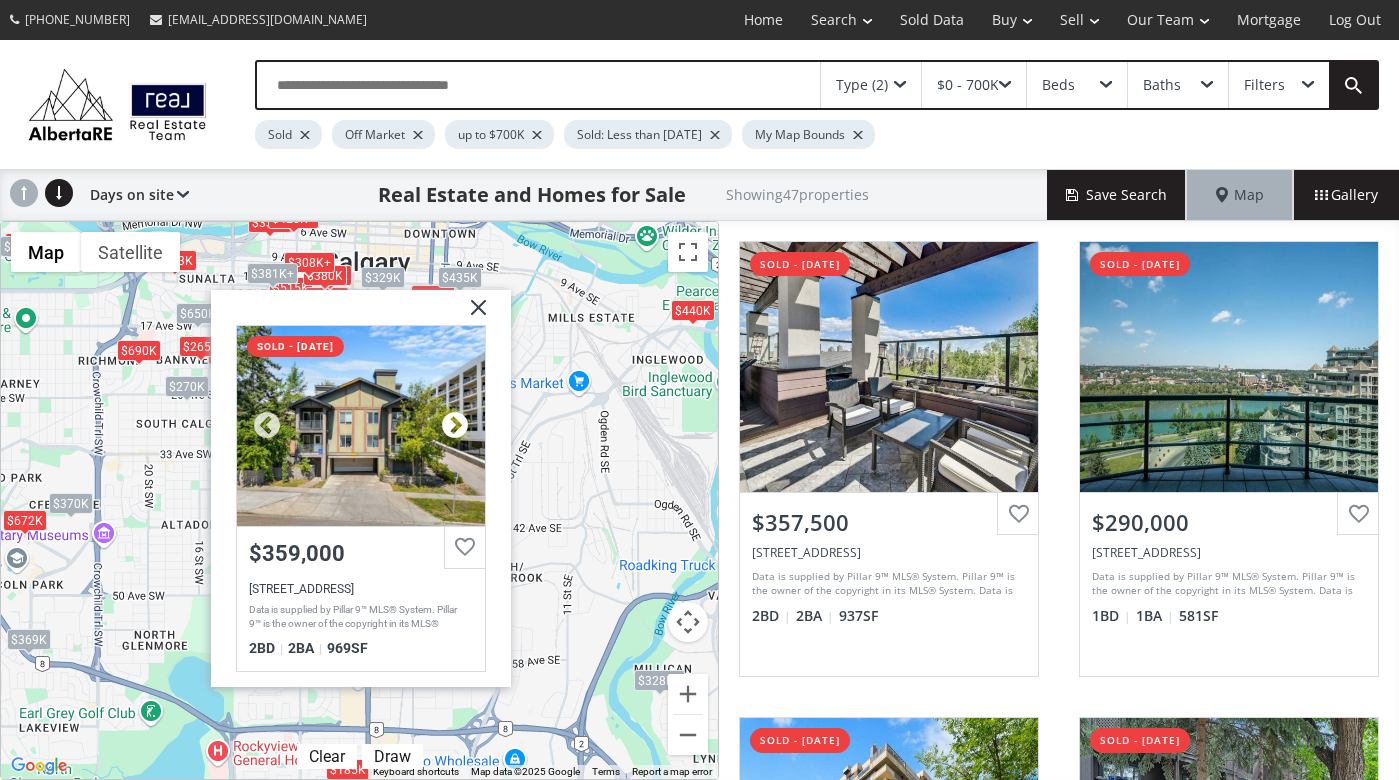 click at bounding box center (454, 425) 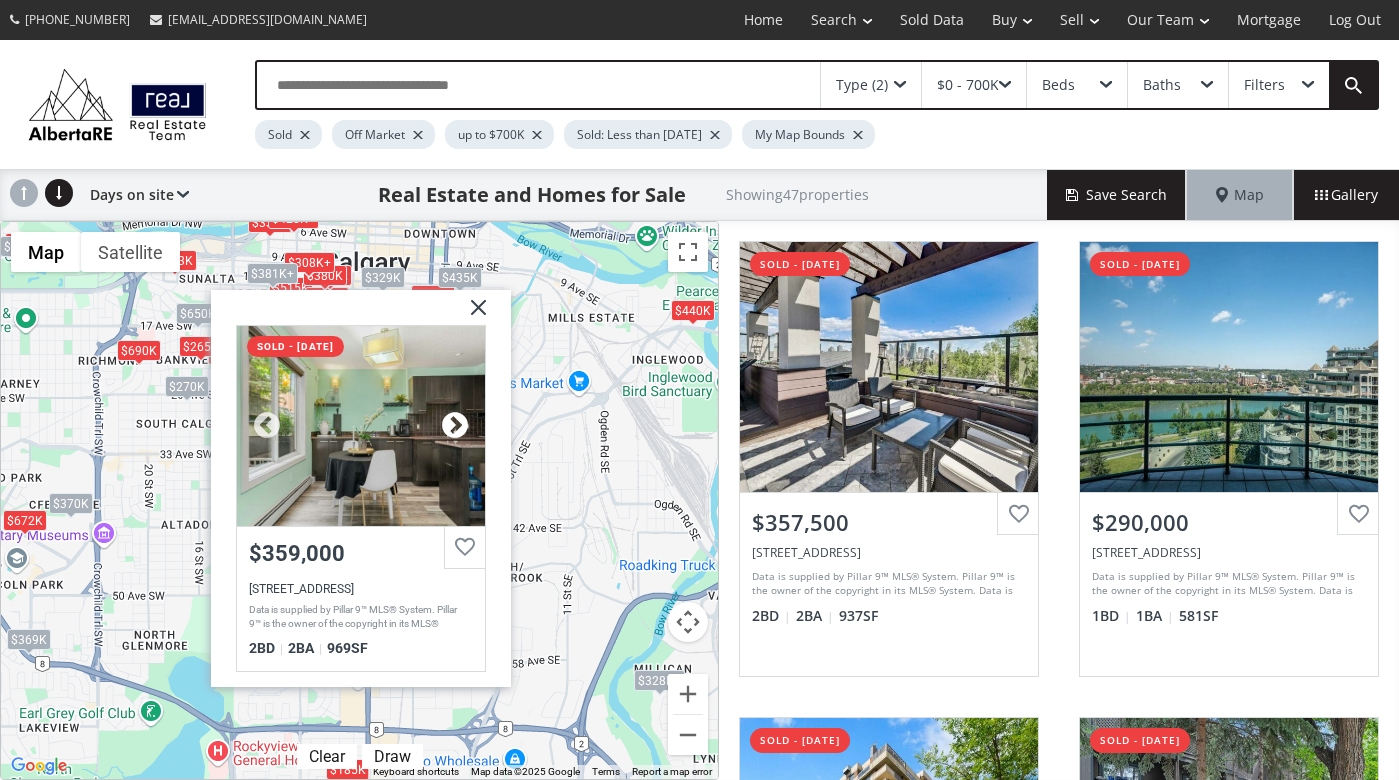 click at bounding box center [454, 425] 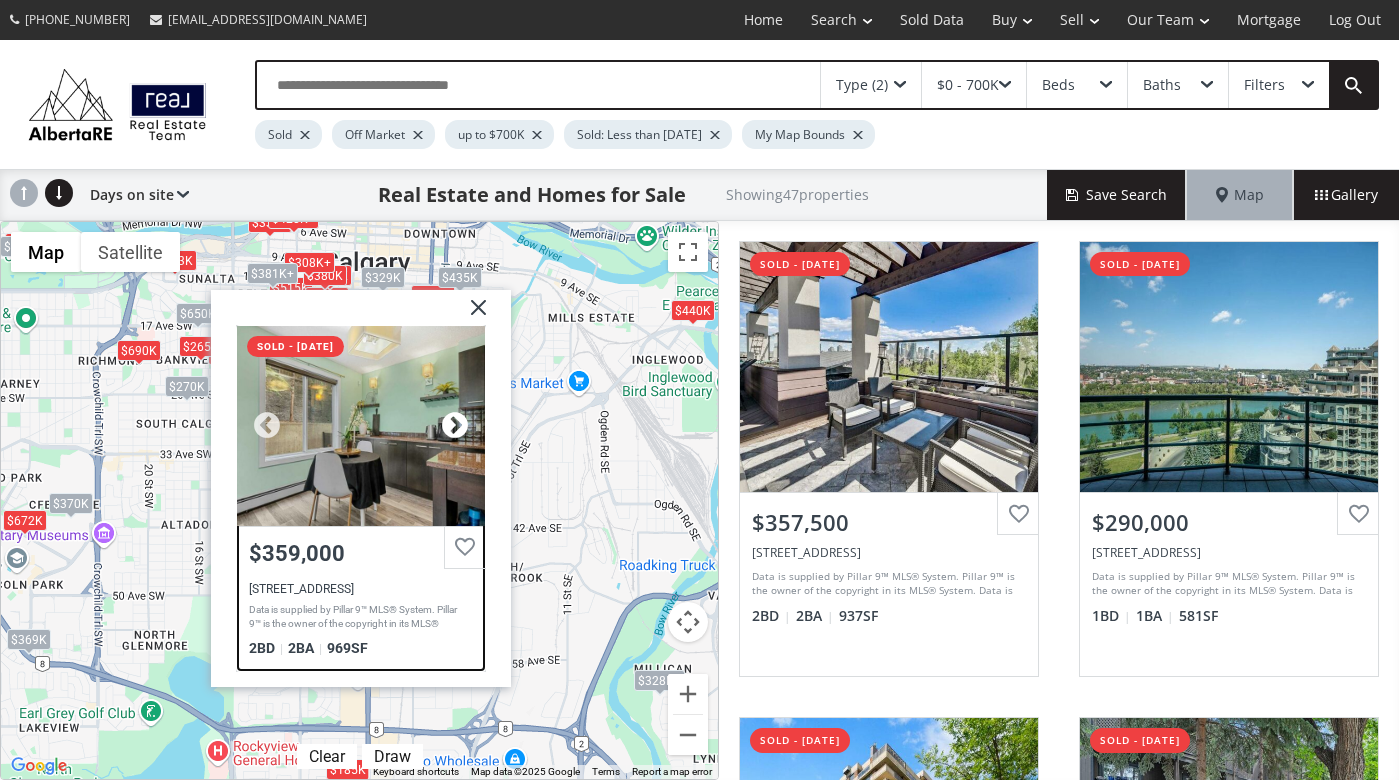 click at bounding box center (454, 425) 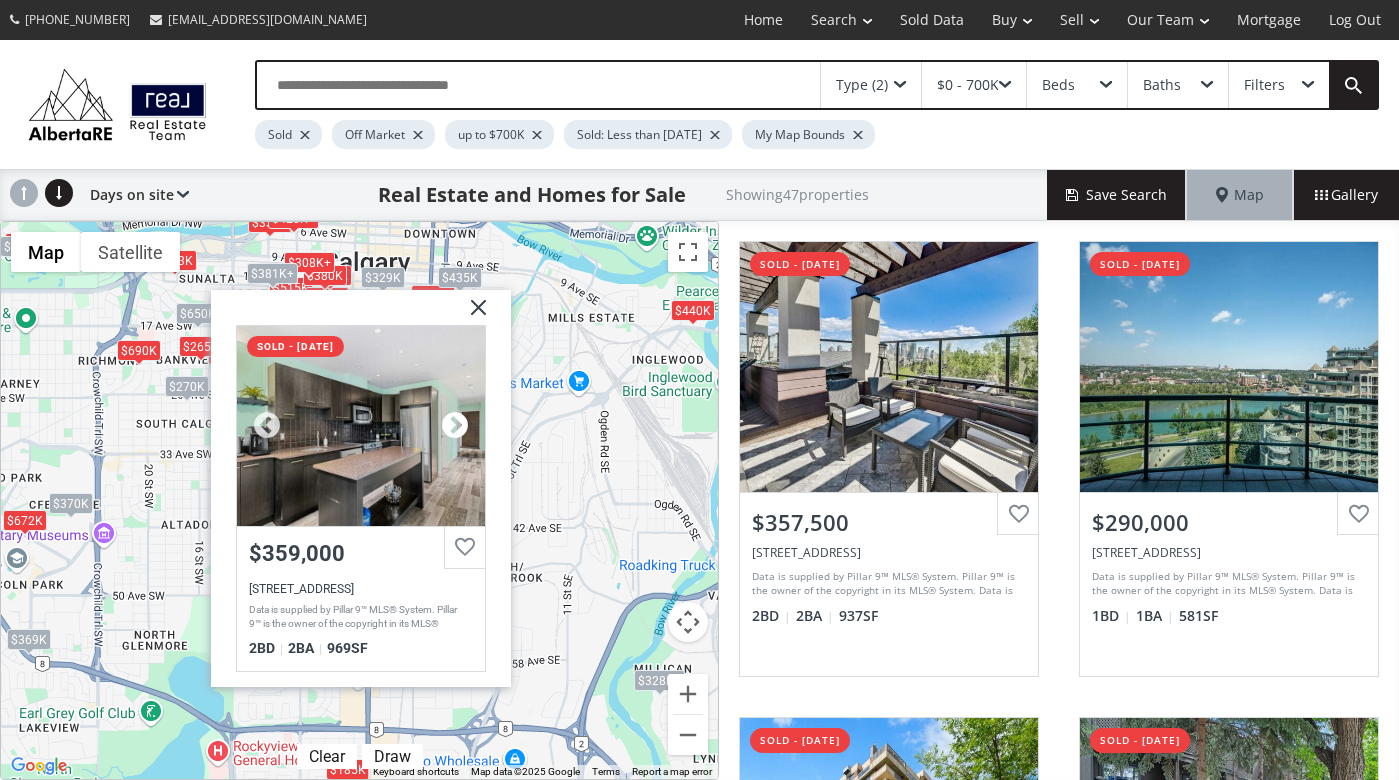 click at bounding box center [454, 425] 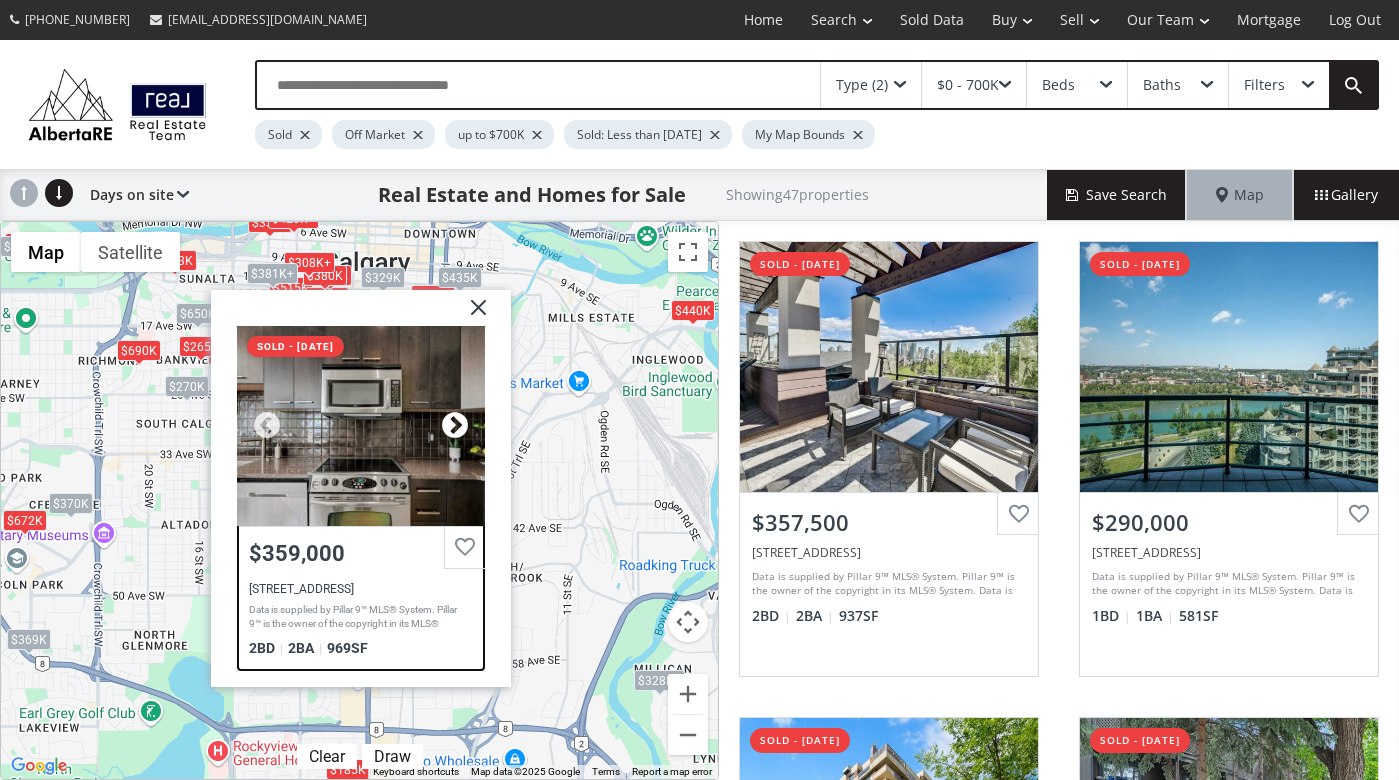 click at bounding box center [454, 425] 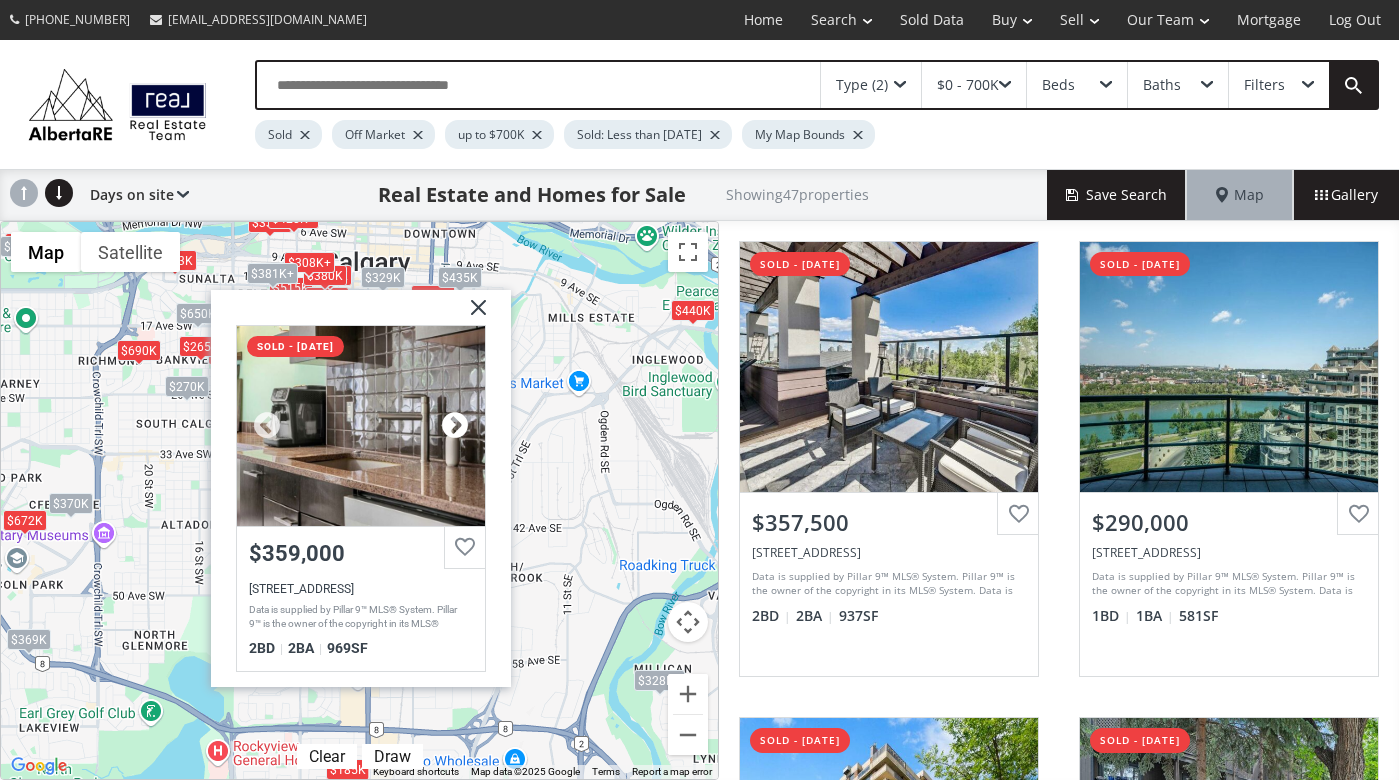 click at bounding box center (454, 425) 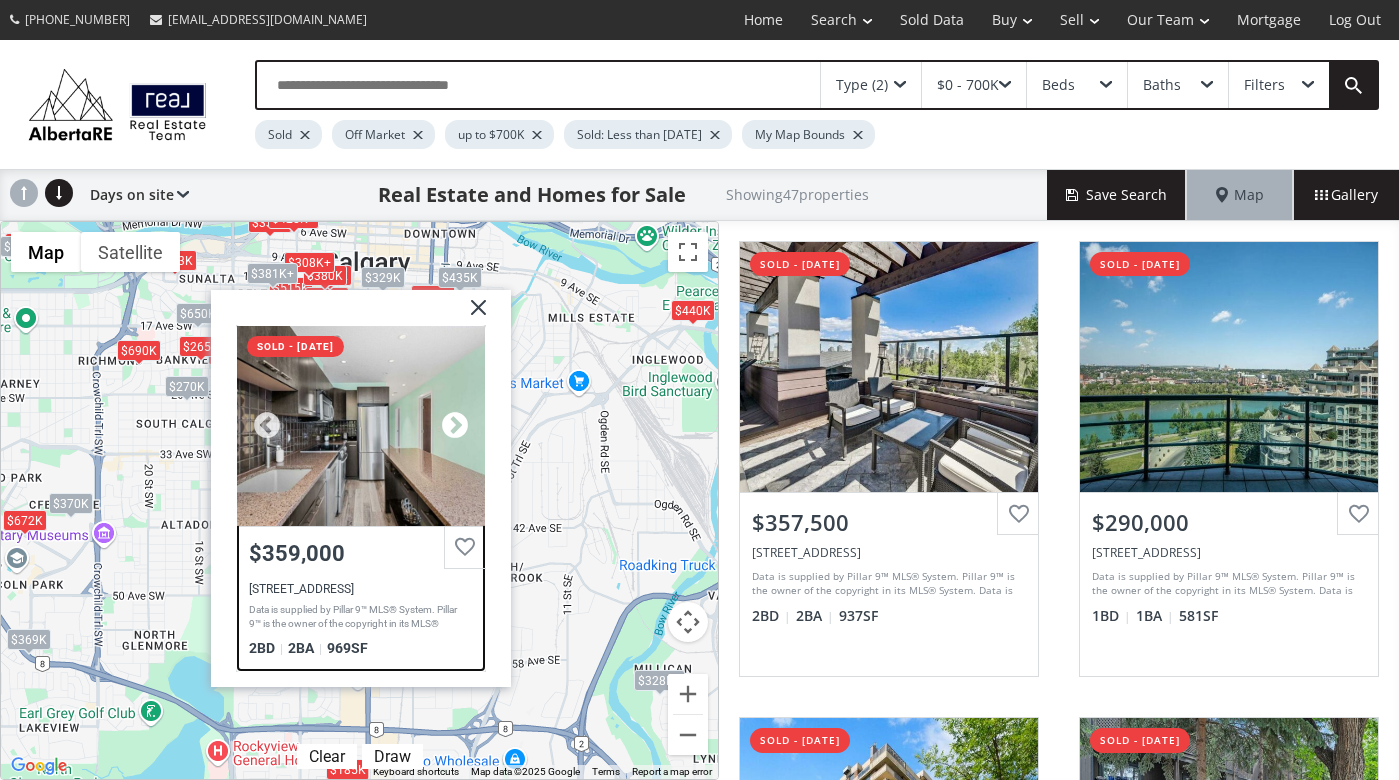 click at bounding box center [454, 425] 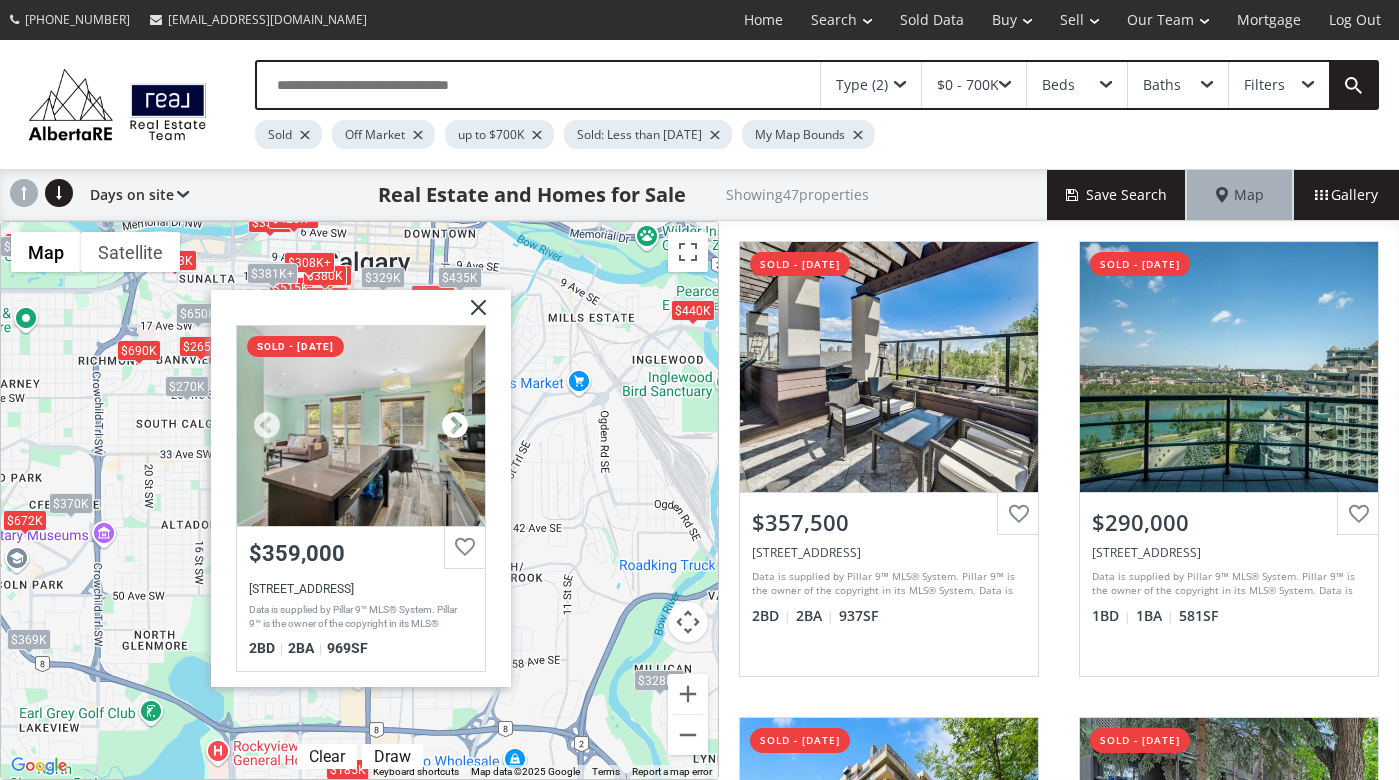 click at bounding box center [454, 425] 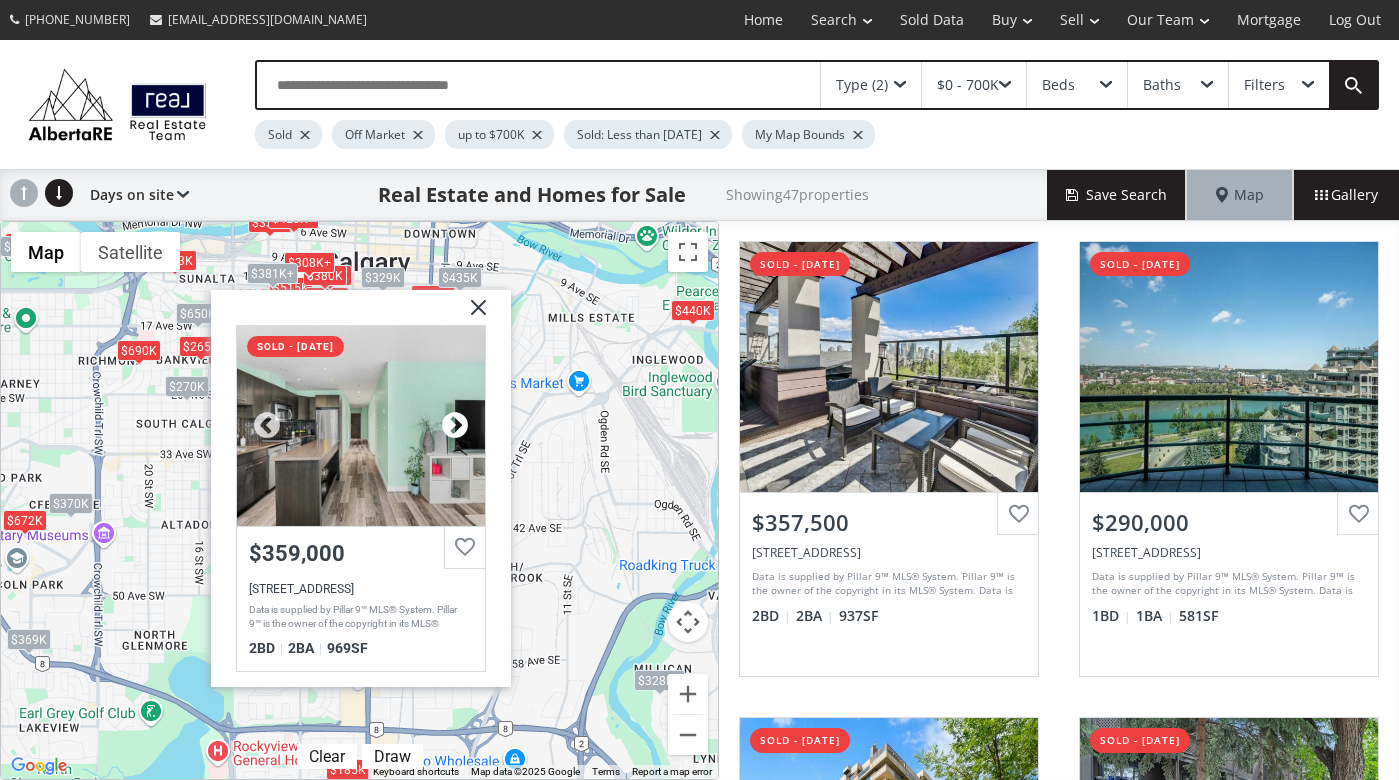 click at bounding box center (454, 425) 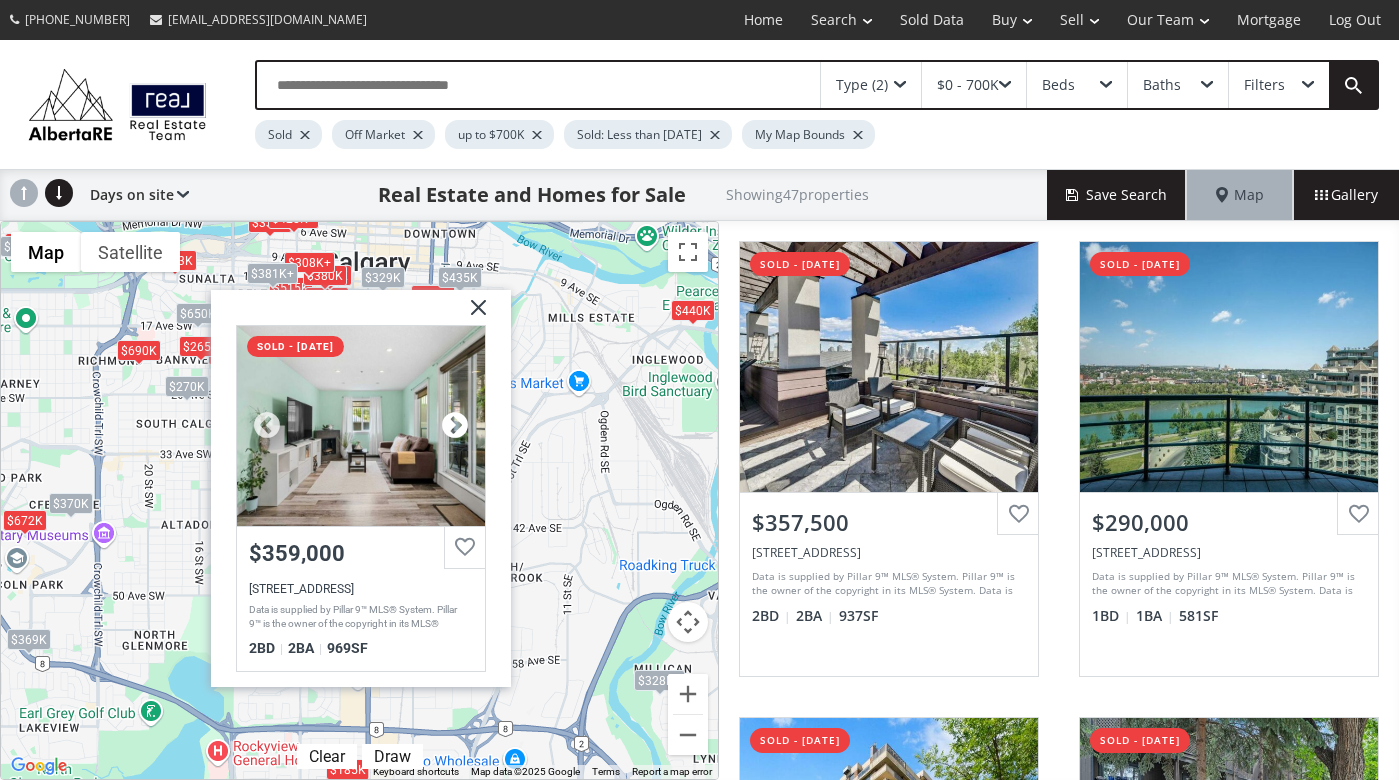 click at bounding box center [454, 425] 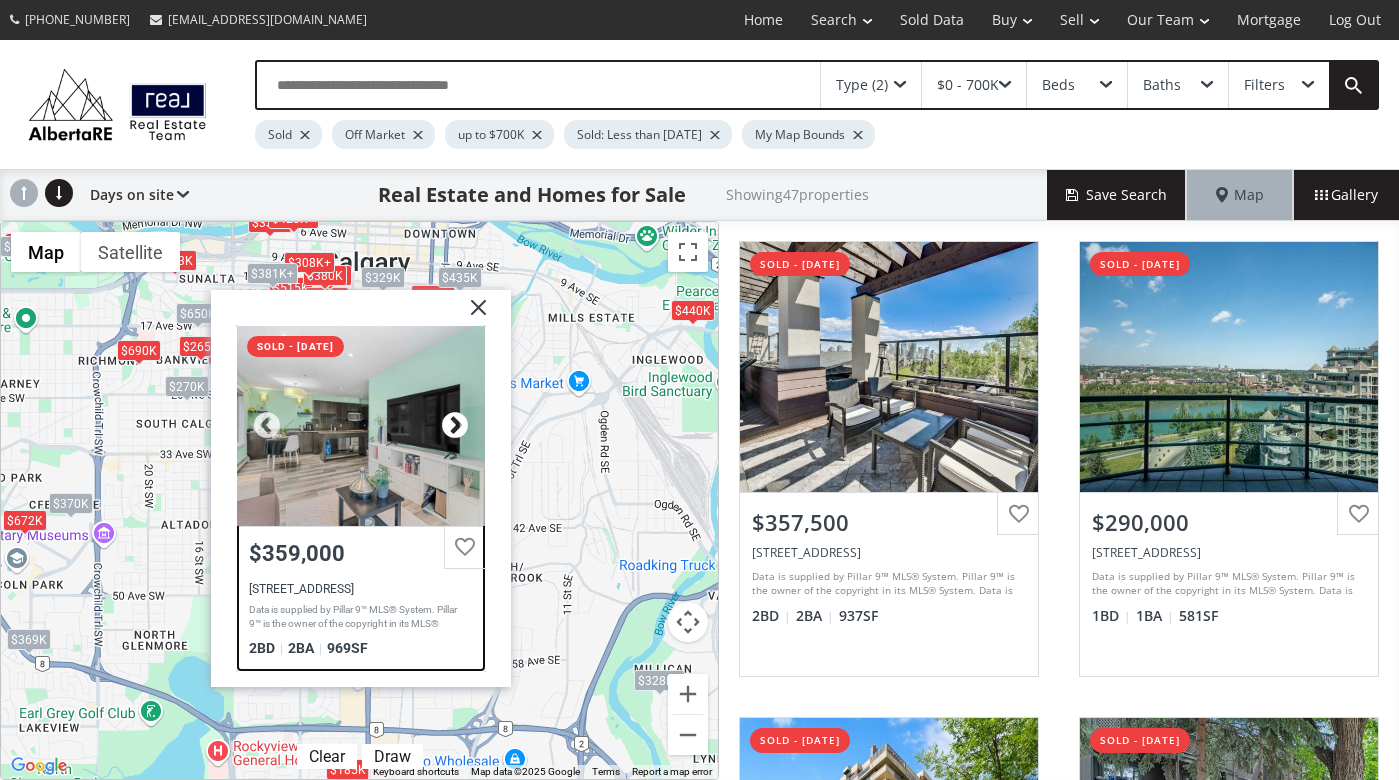 click at bounding box center (454, 425) 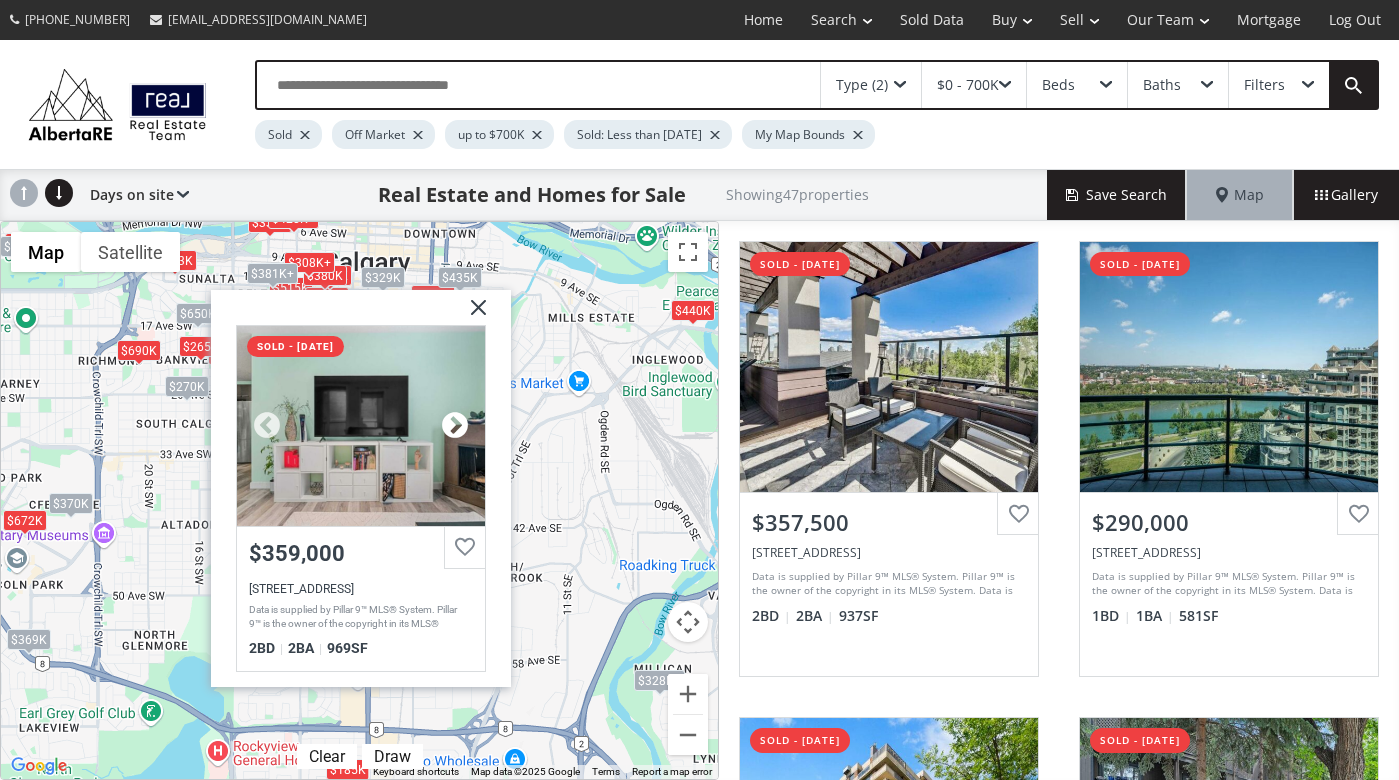 click at bounding box center (454, 425) 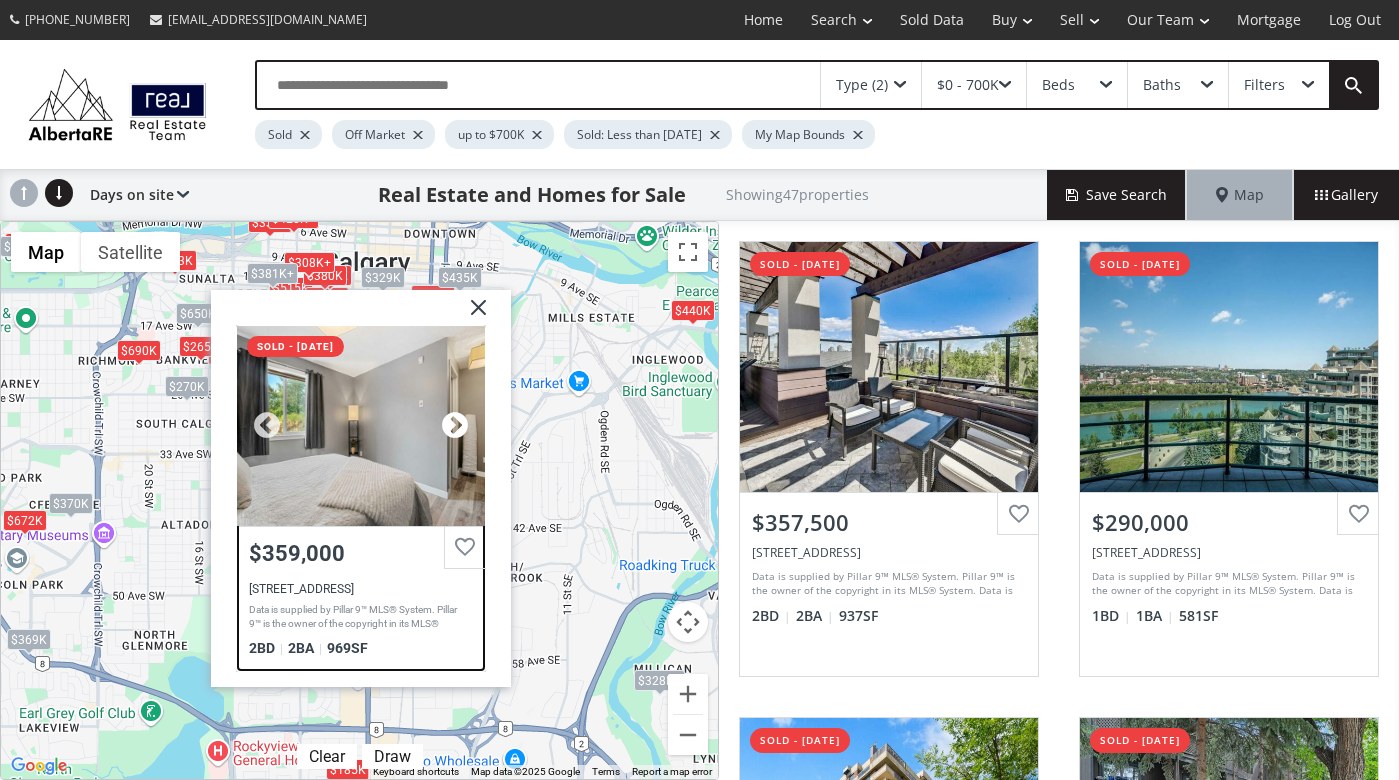 click at bounding box center (454, 425) 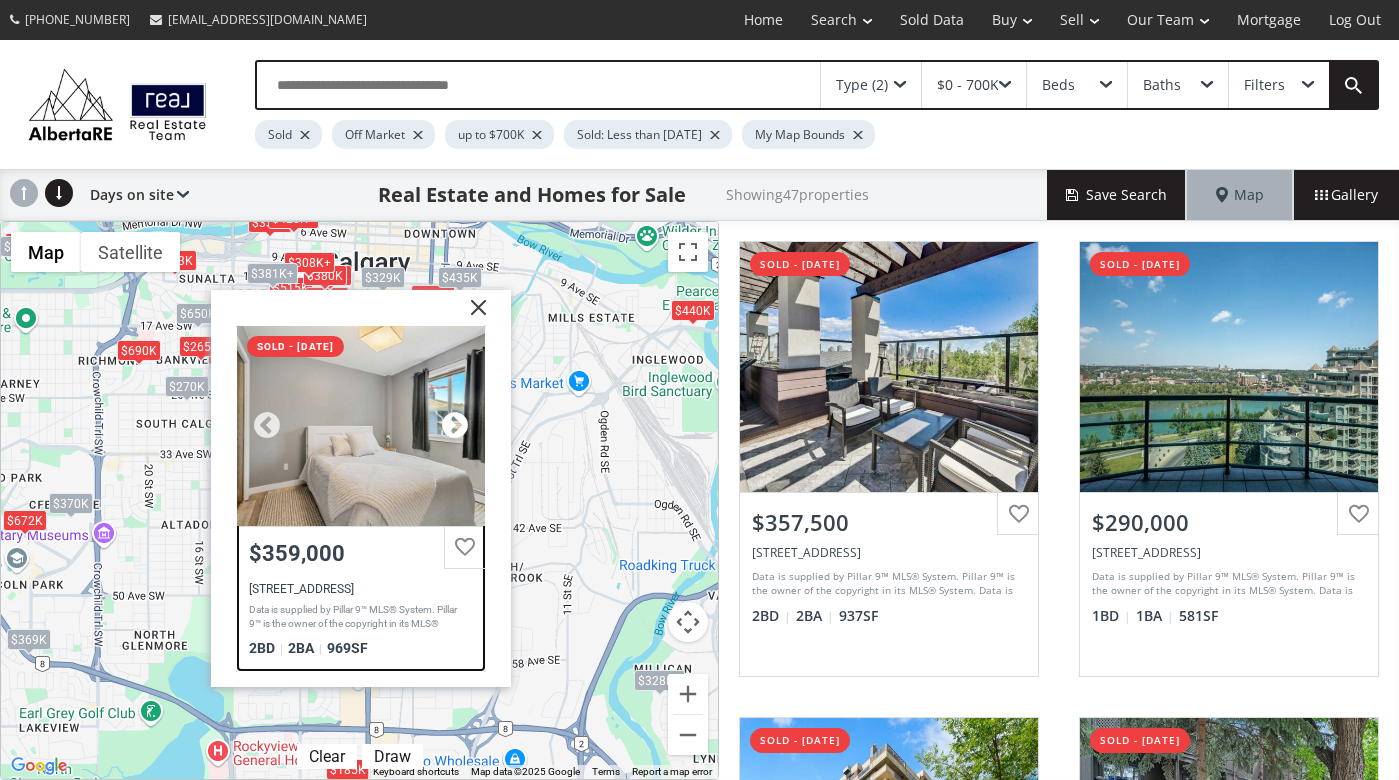 click at bounding box center (454, 425) 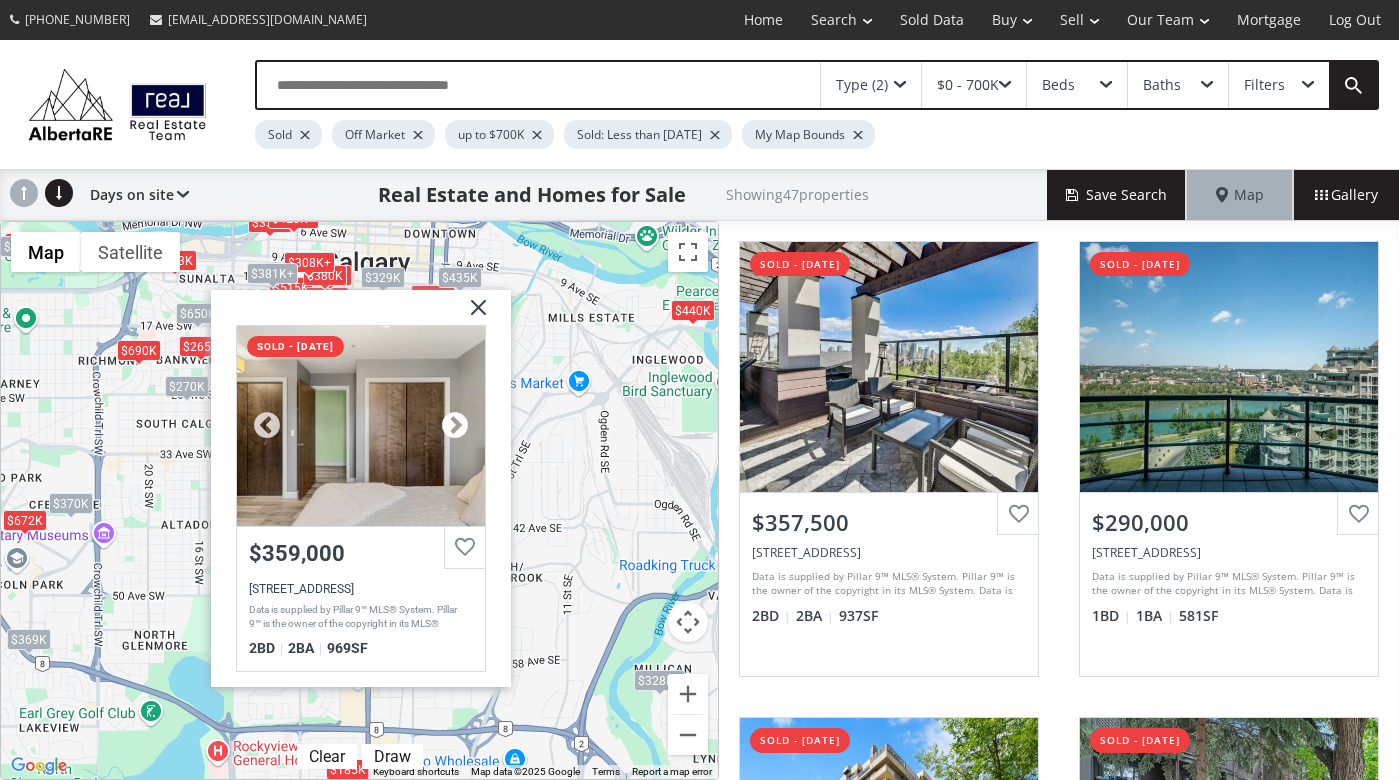 click at bounding box center (454, 425) 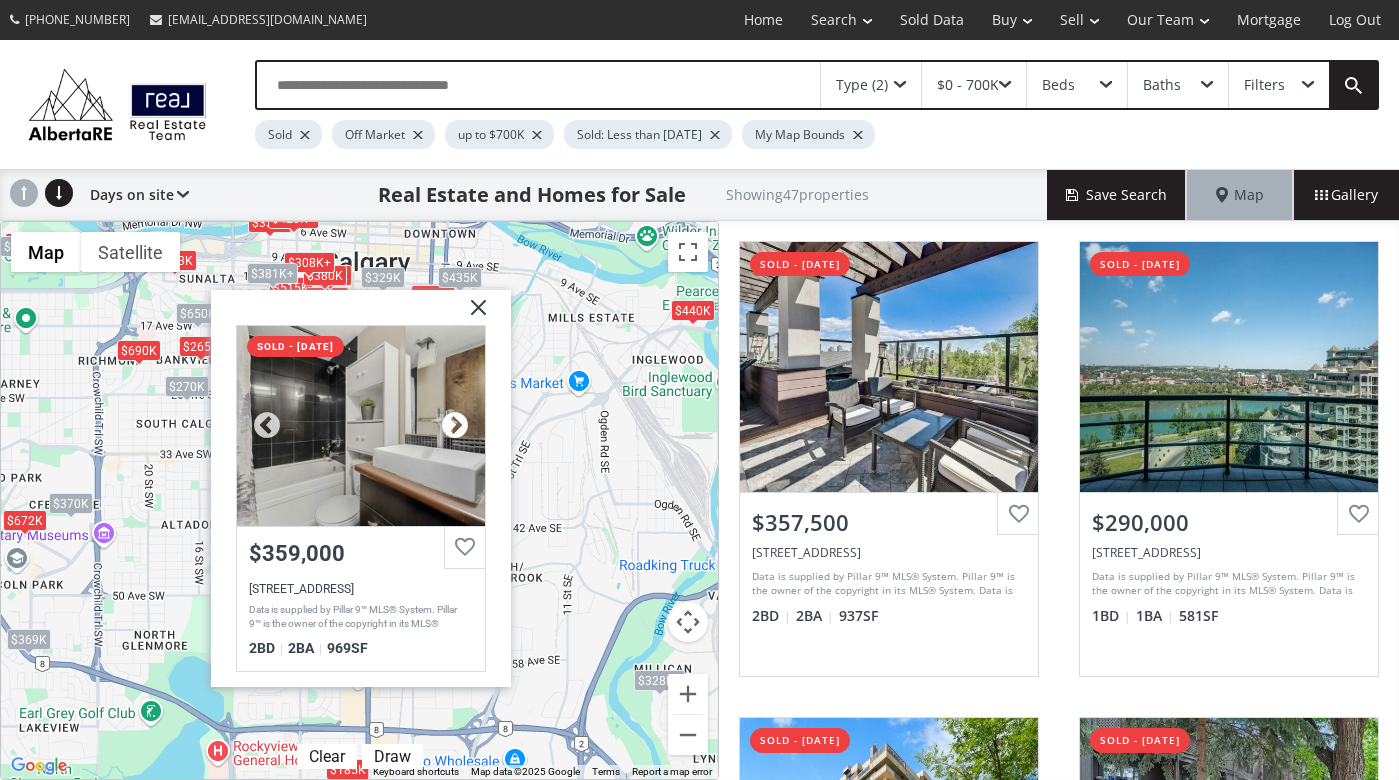 click at bounding box center [454, 425] 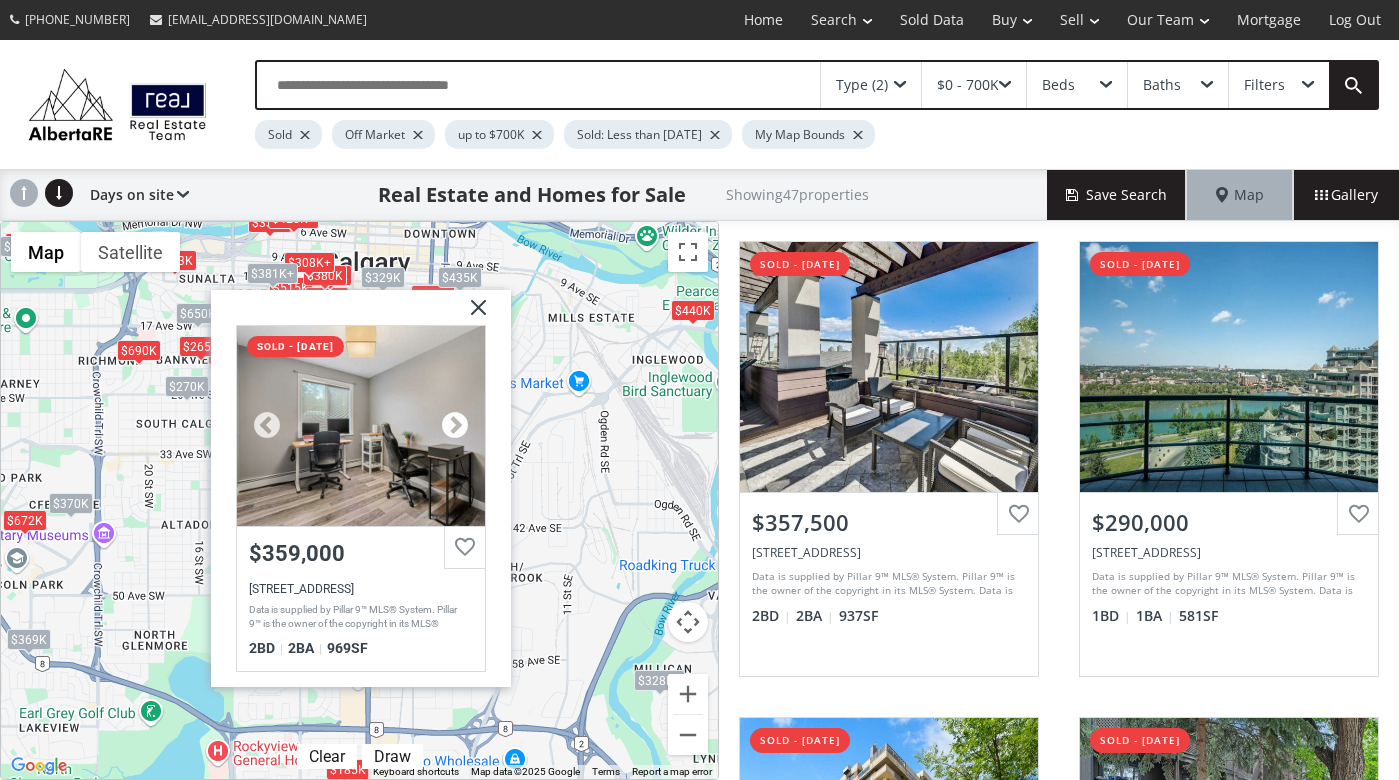 click at bounding box center (454, 425) 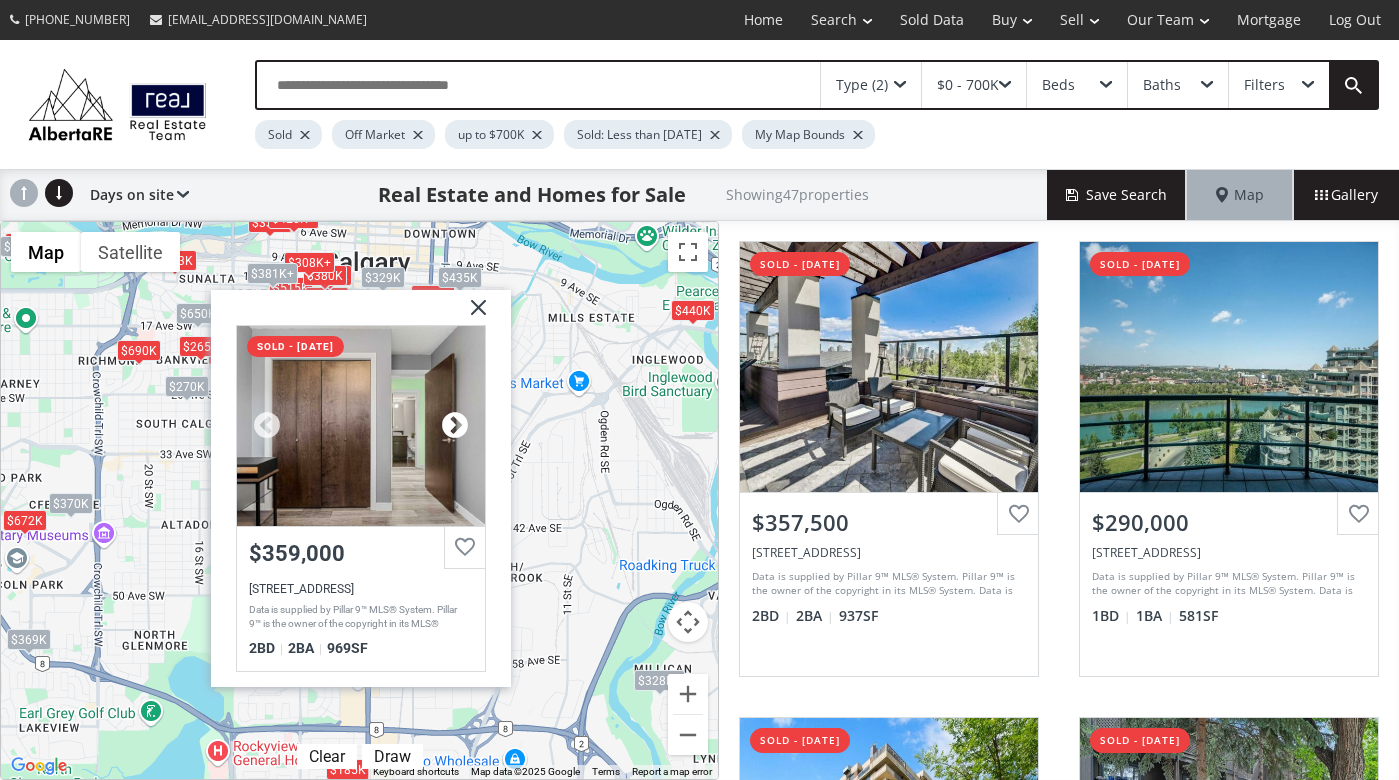 click at bounding box center [454, 425] 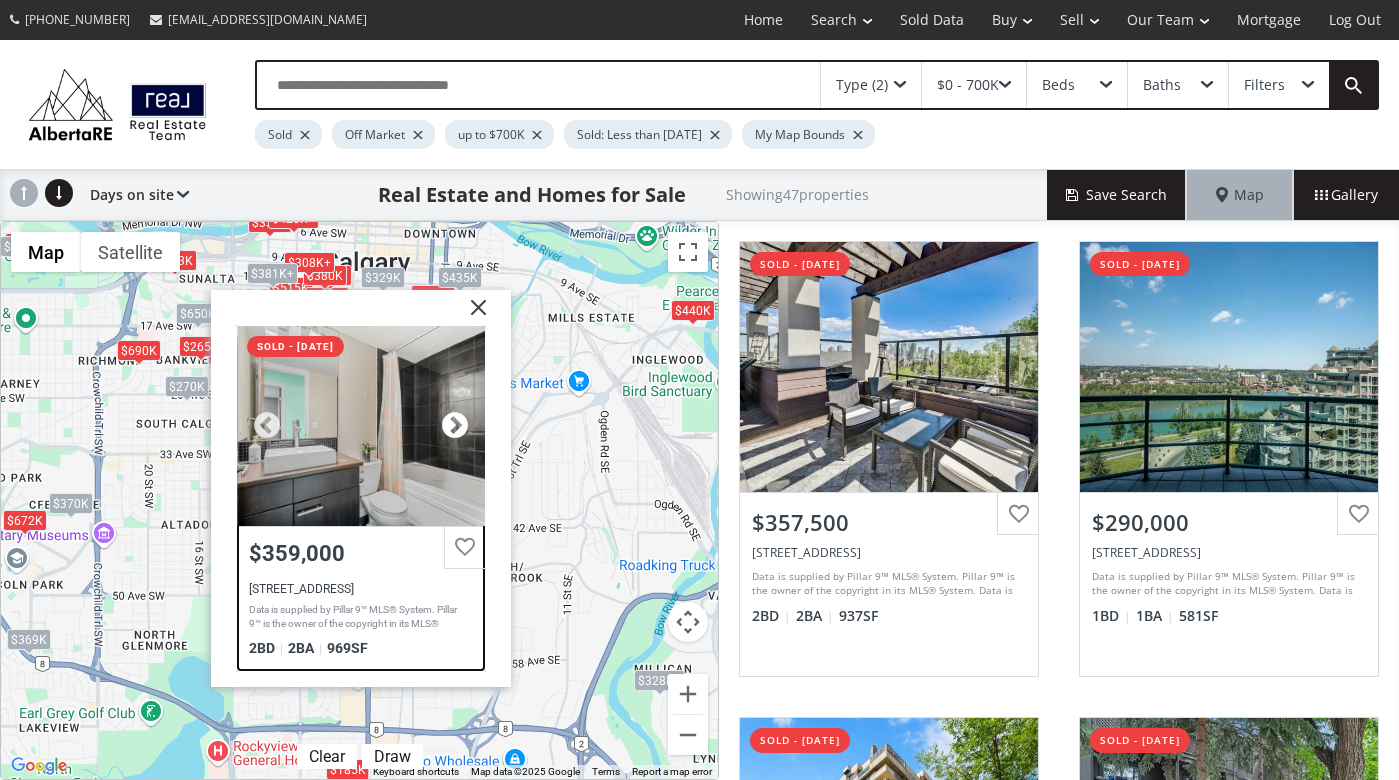 click at bounding box center [454, 425] 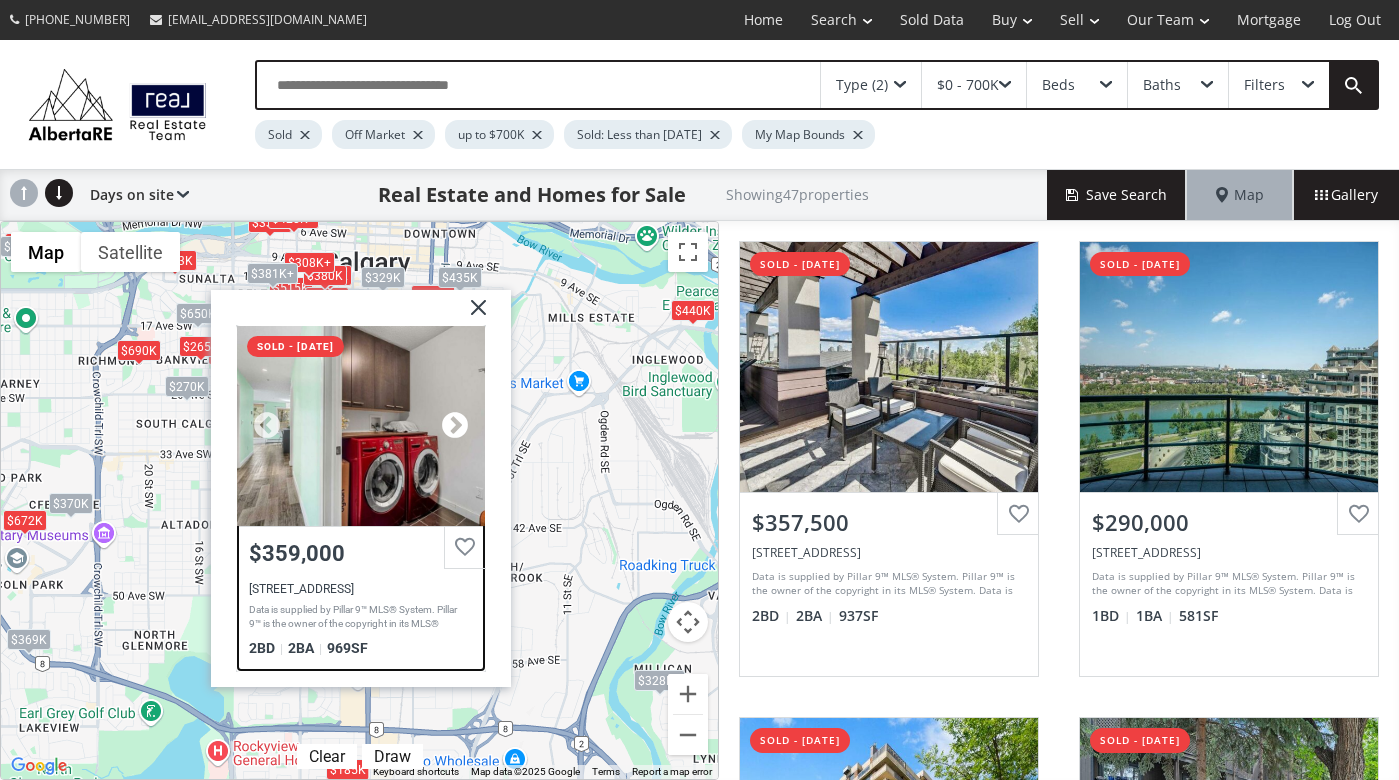 click at bounding box center (454, 425) 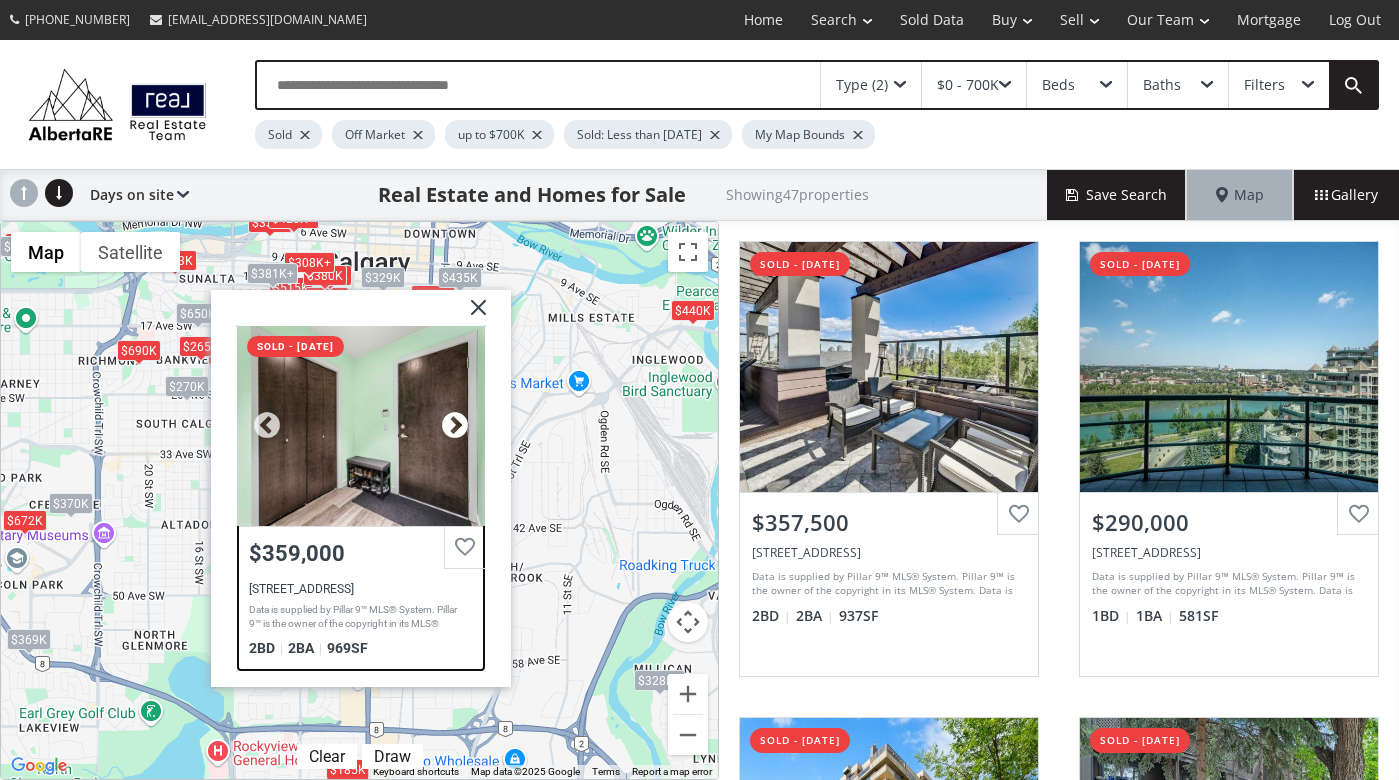 click at bounding box center (454, 425) 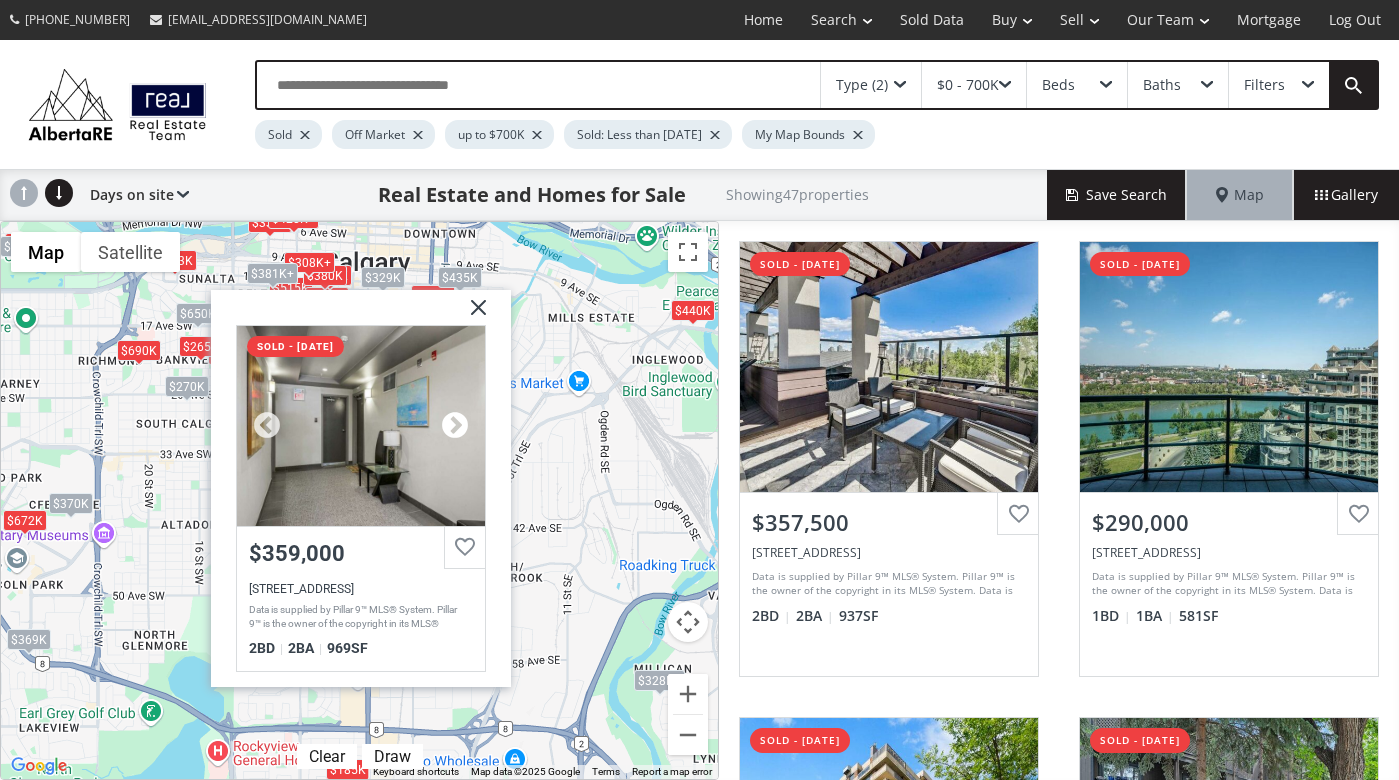 click at bounding box center (454, 425) 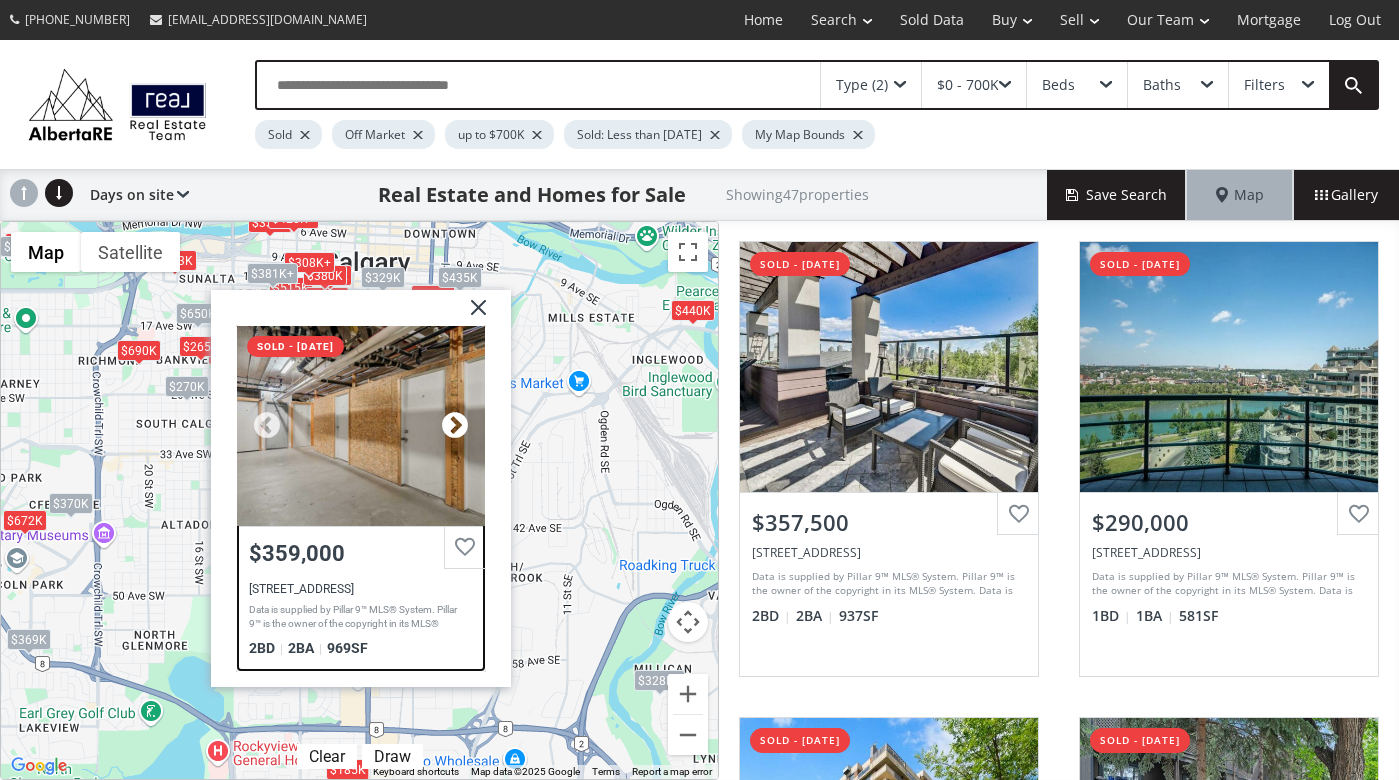 click at bounding box center [454, 425] 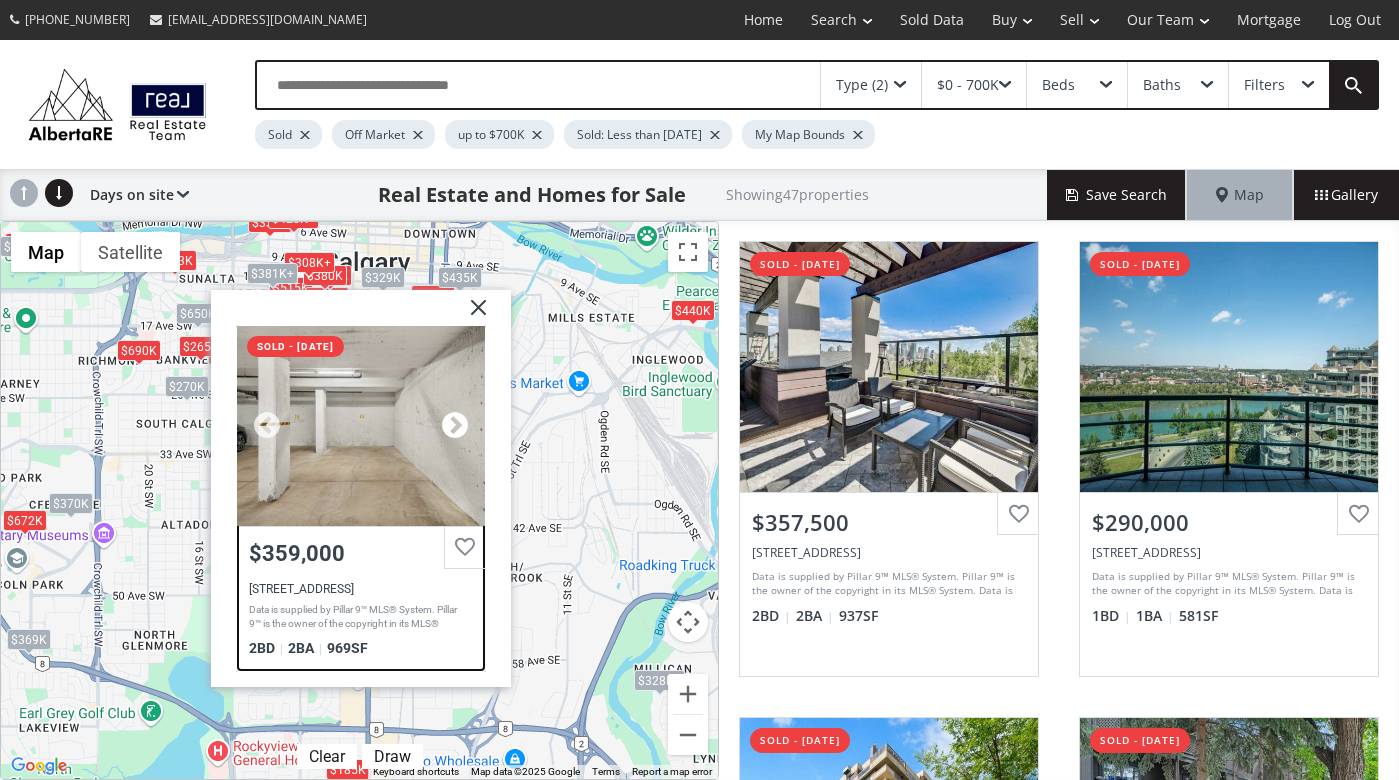 click at bounding box center (454, 425) 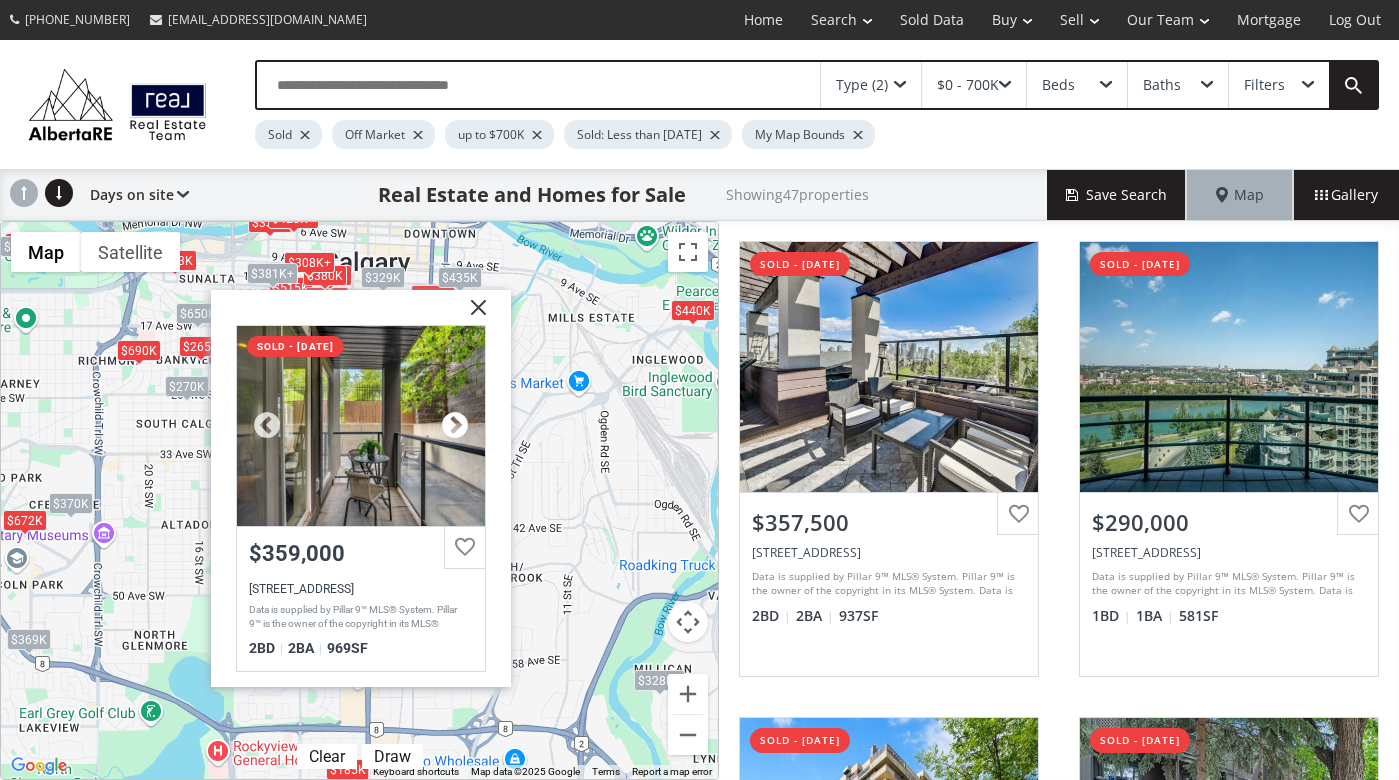click at bounding box center [454, 425] 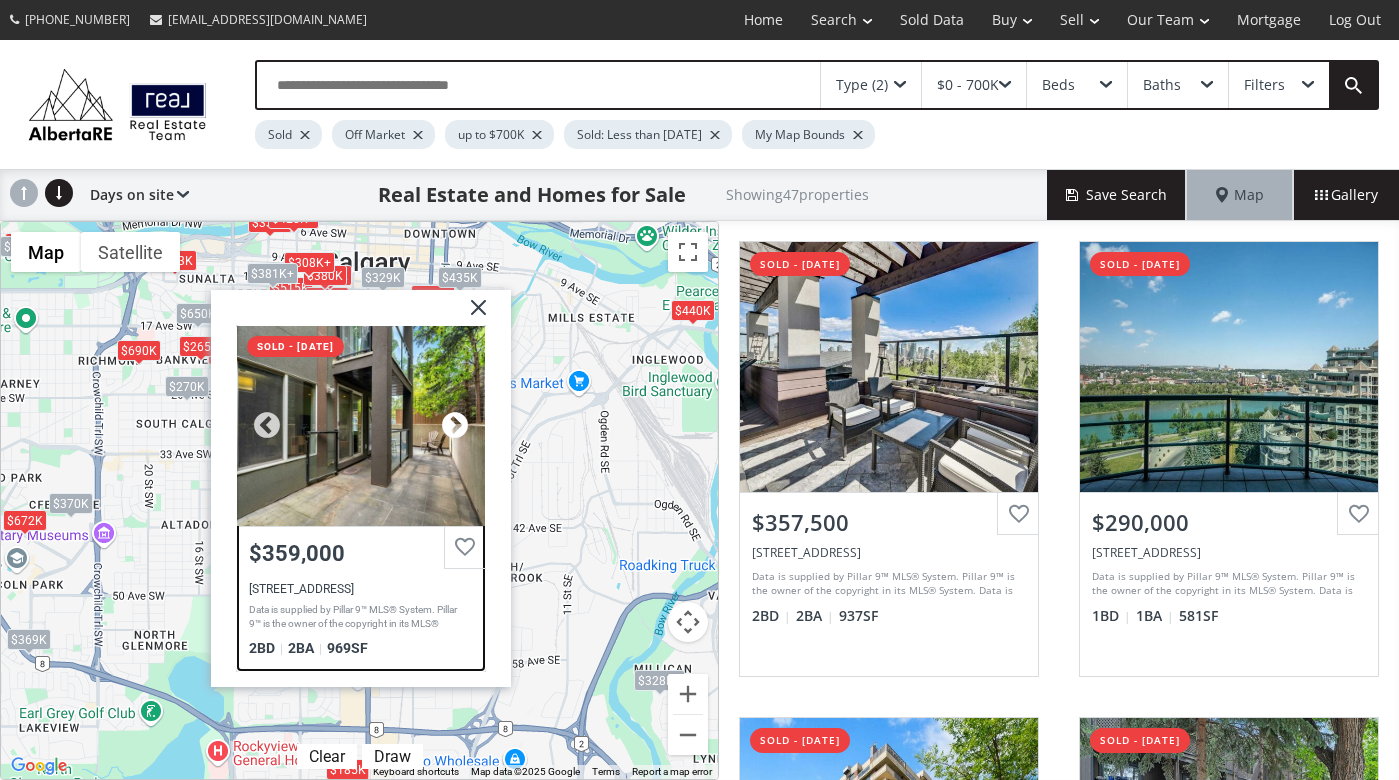 click at bounding box center (454, 425) 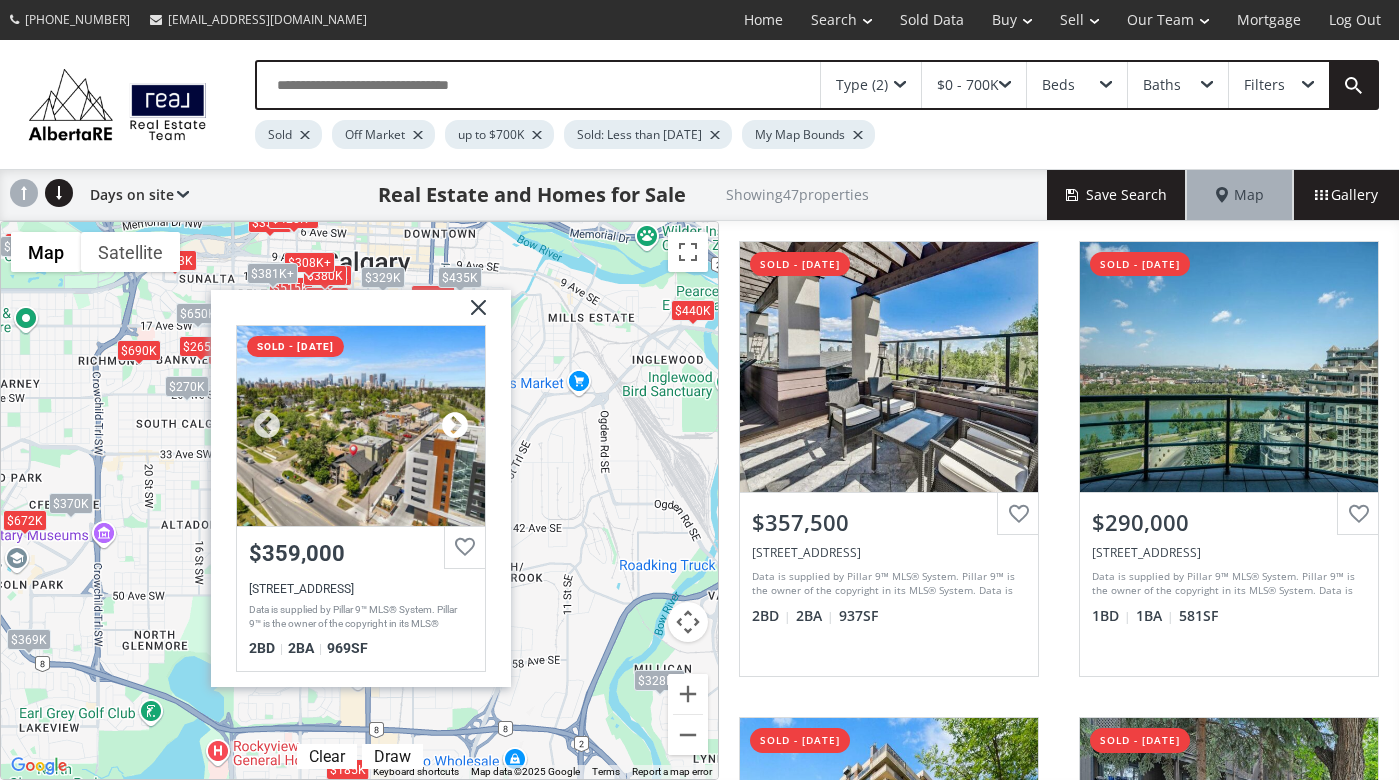 click at bounding box center (454, 425) 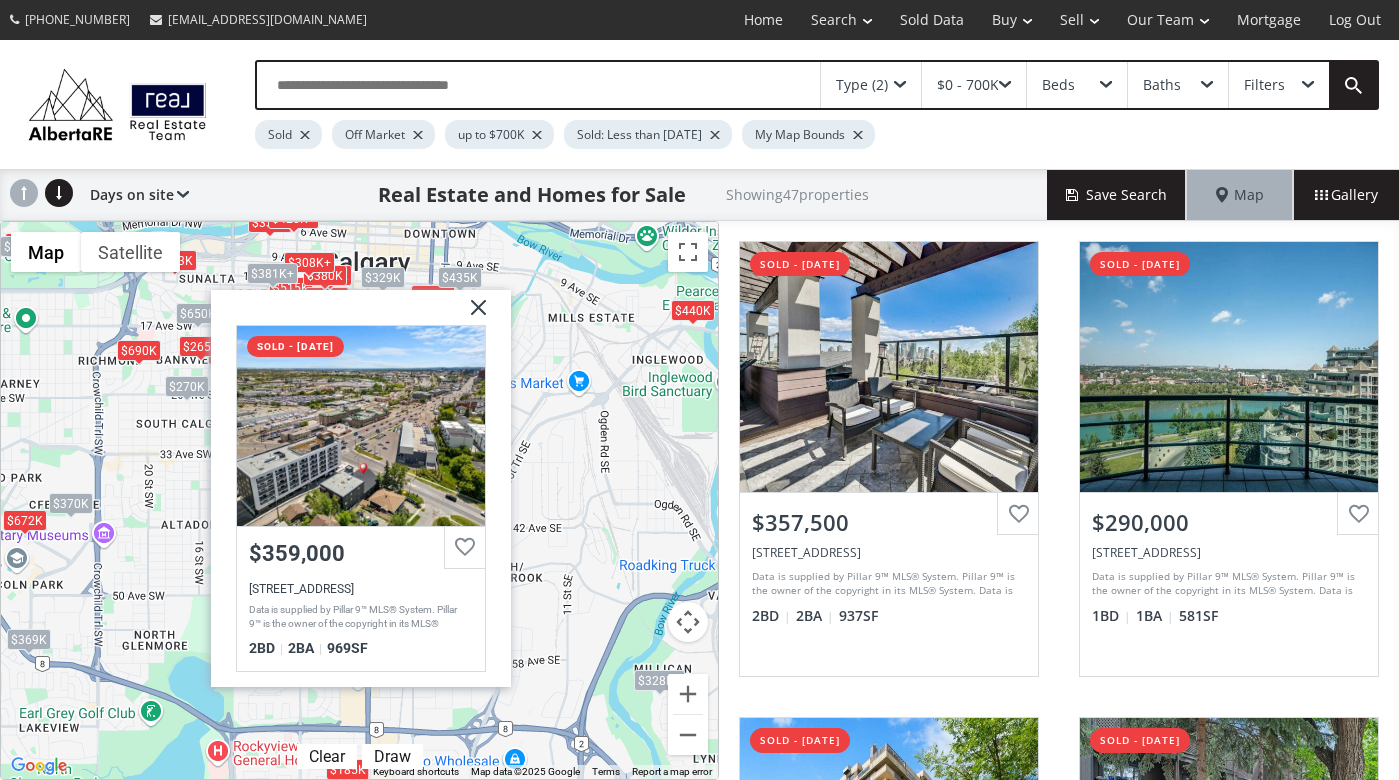 click at bounding box center [470, 314] 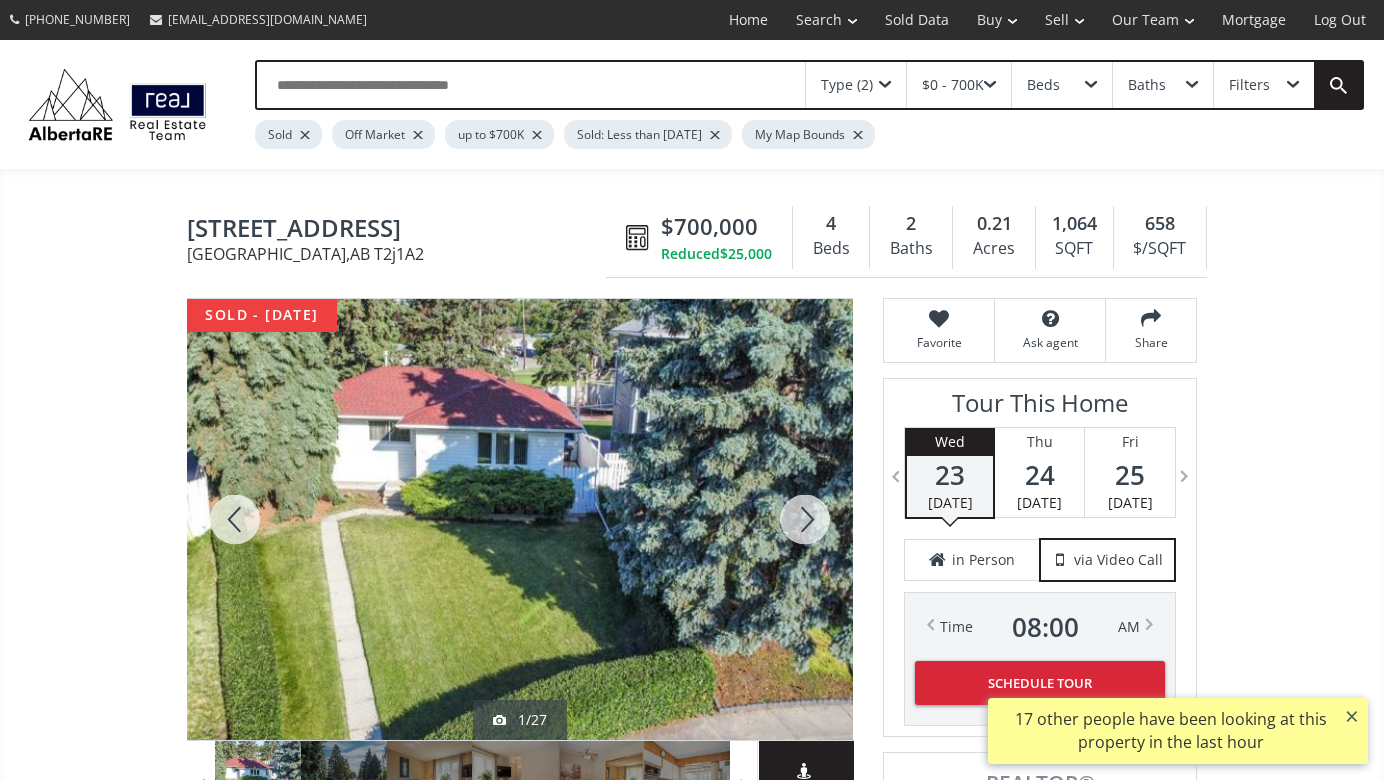 scroll, scrollTop: 0, scrollLeft: 0, axis: both 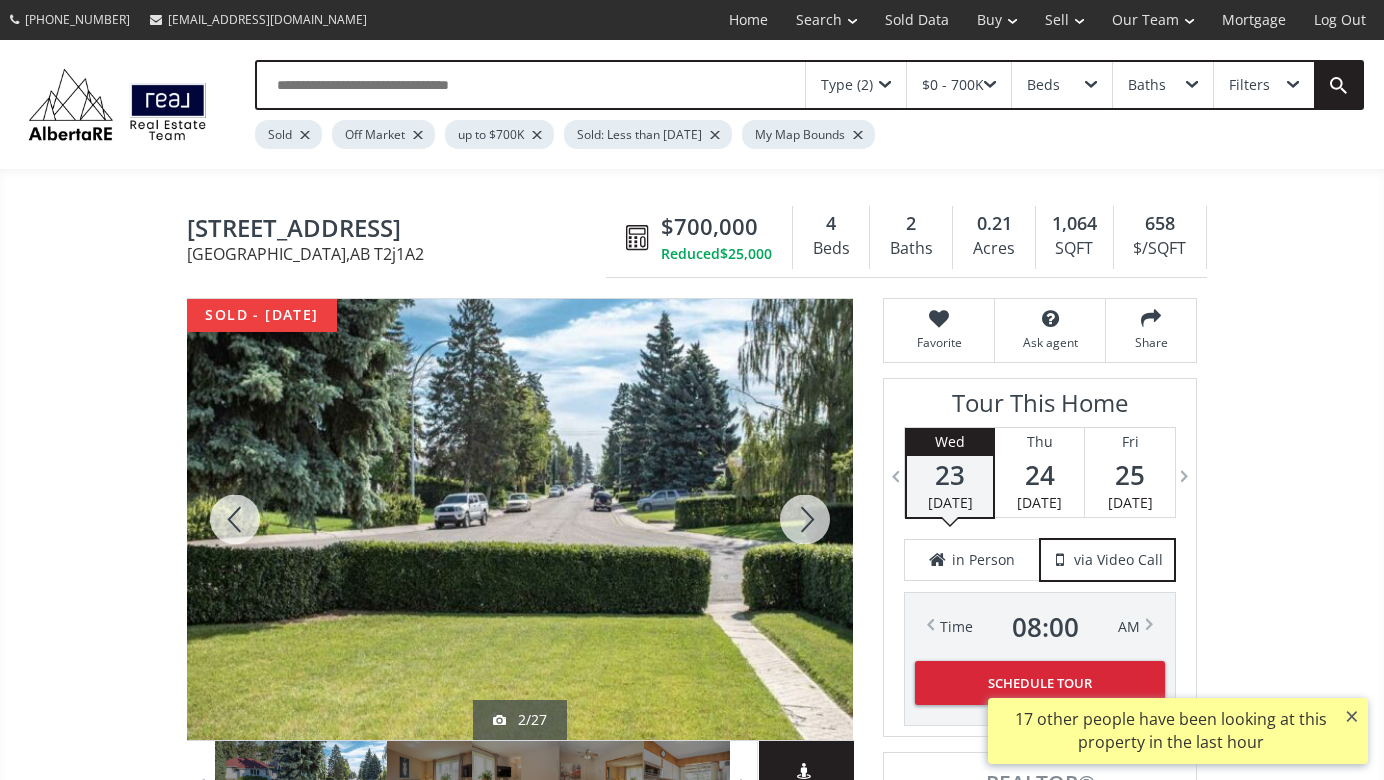 click at bounding box center [805, 519] 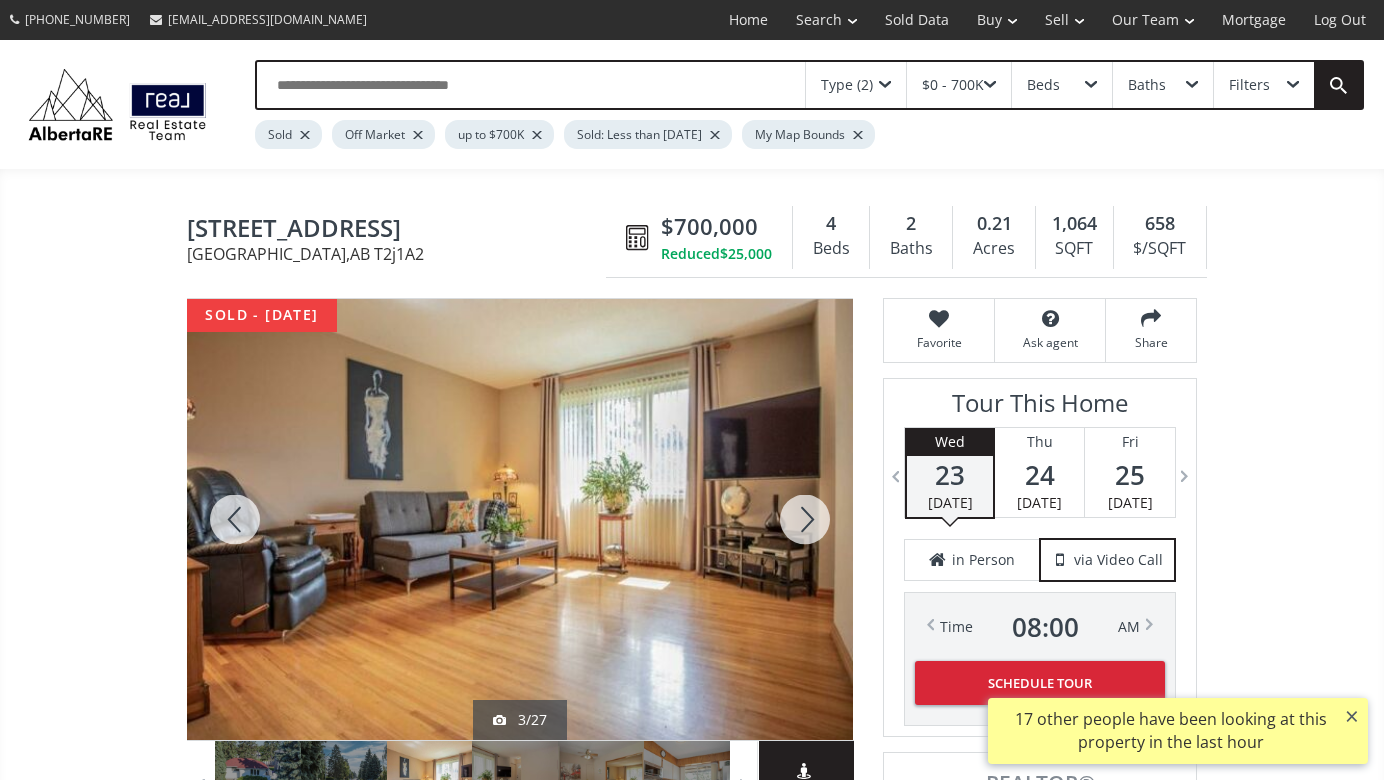 click at bounding box center [805, 519] 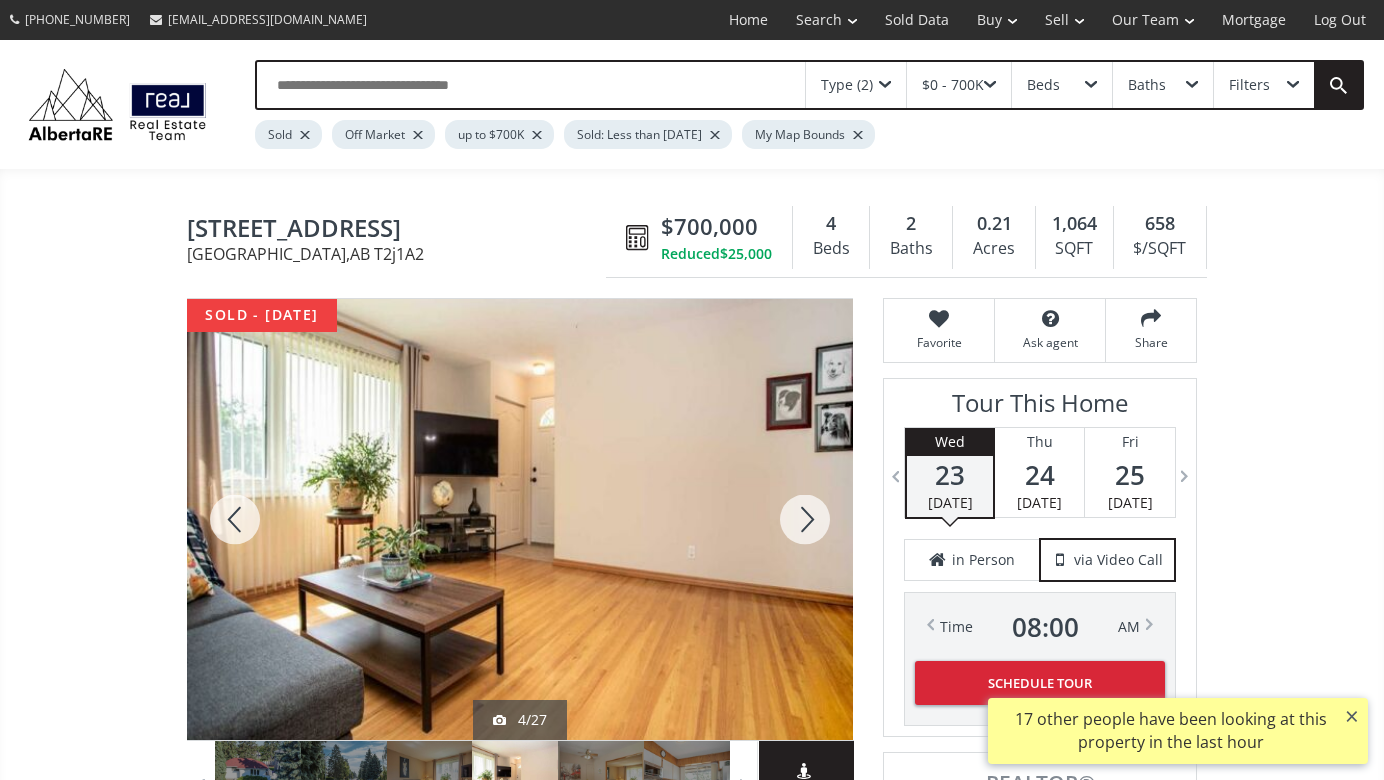 click at bounding box center [805, 519] 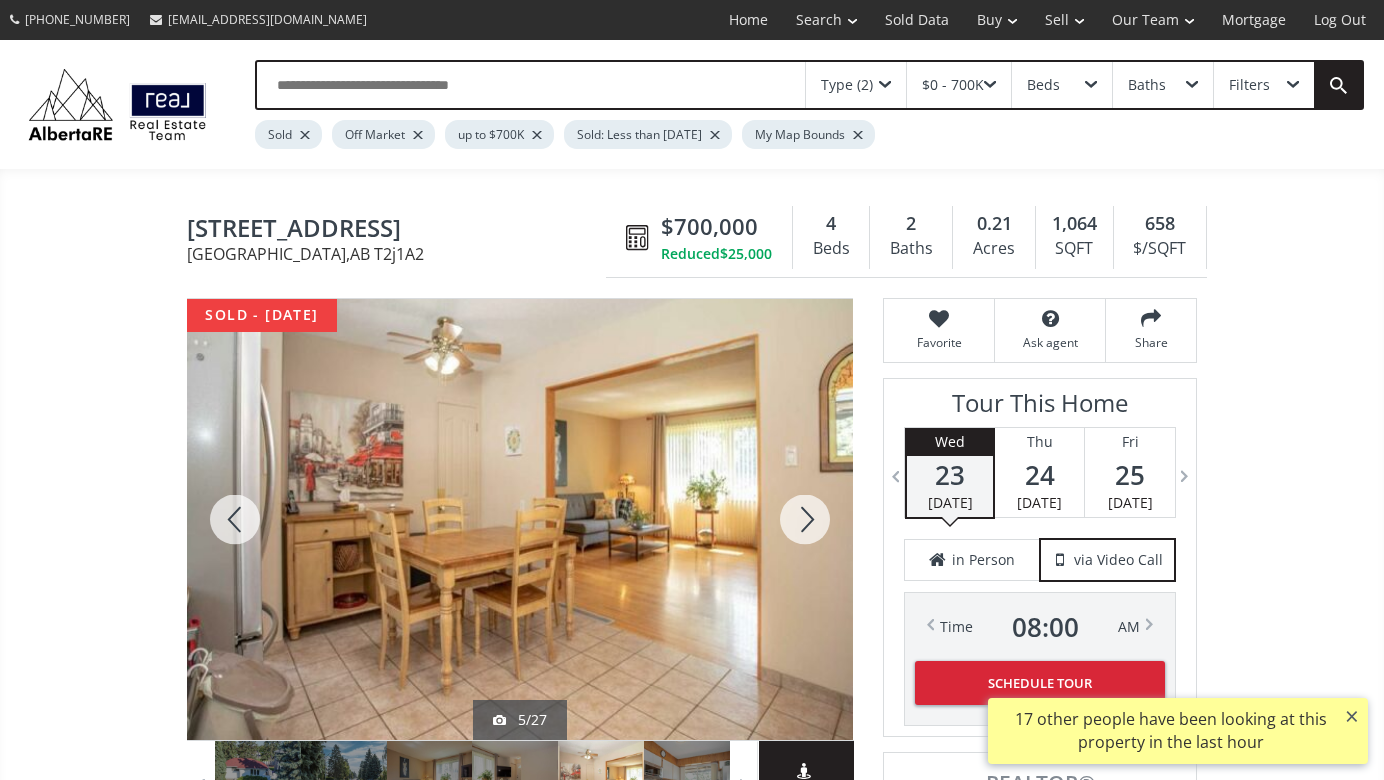 click at bounding box center (805, 519) 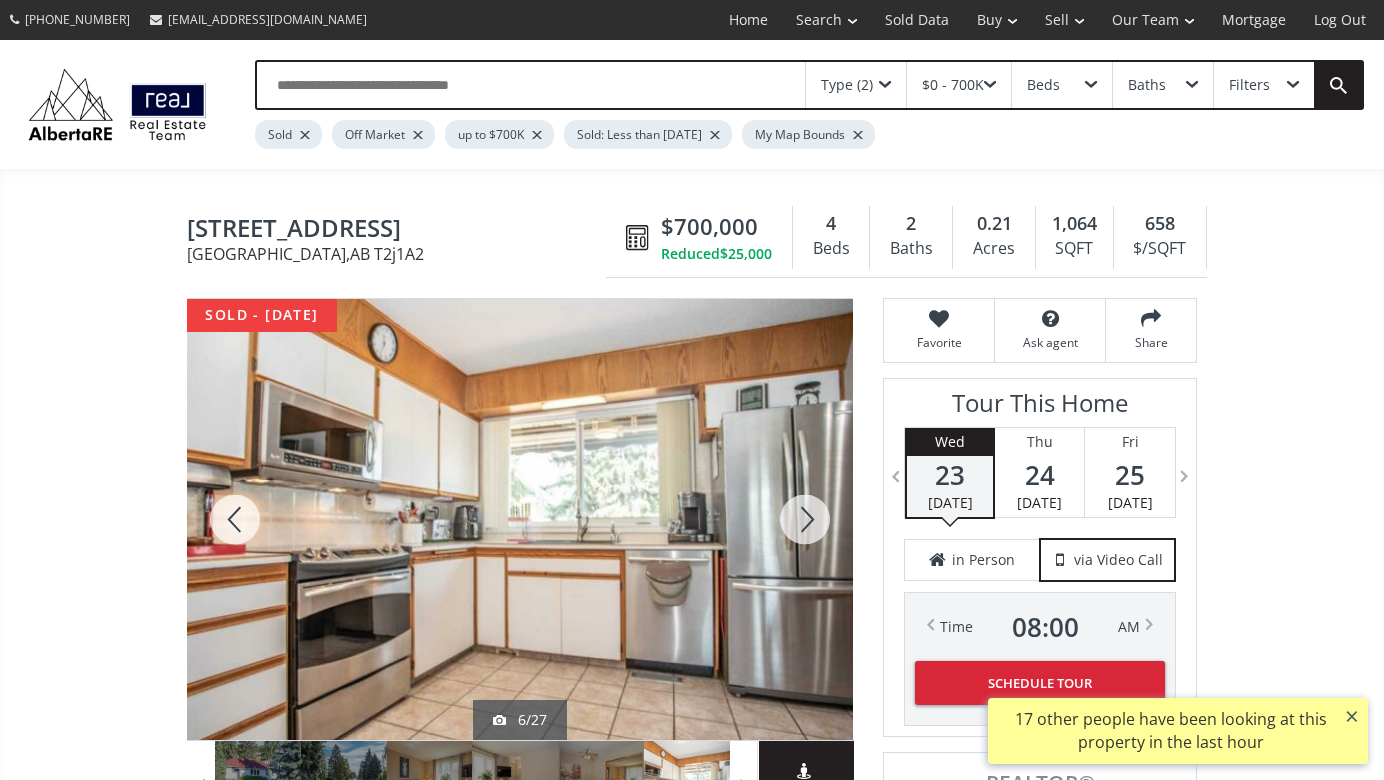 click at bounding box center [805, 519] 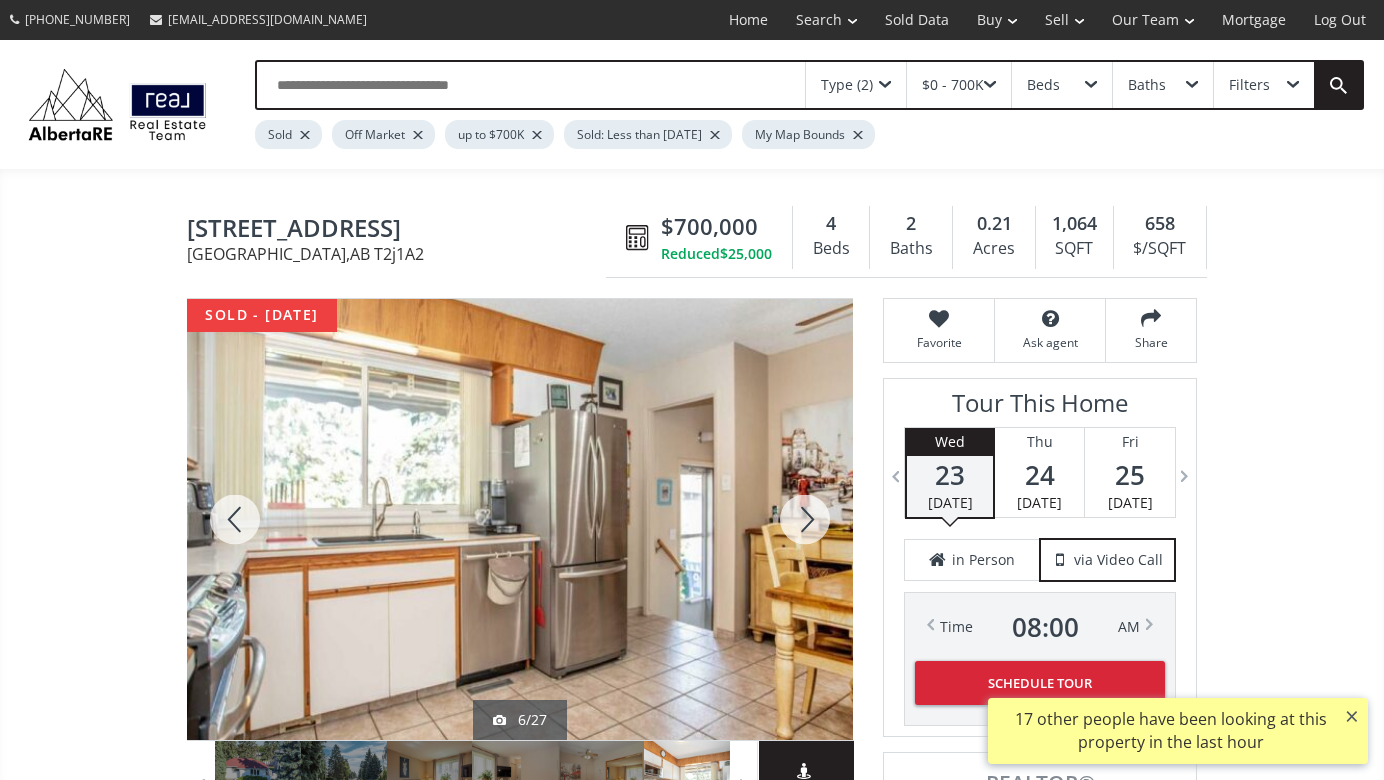 click at bounding box center (805, 519) 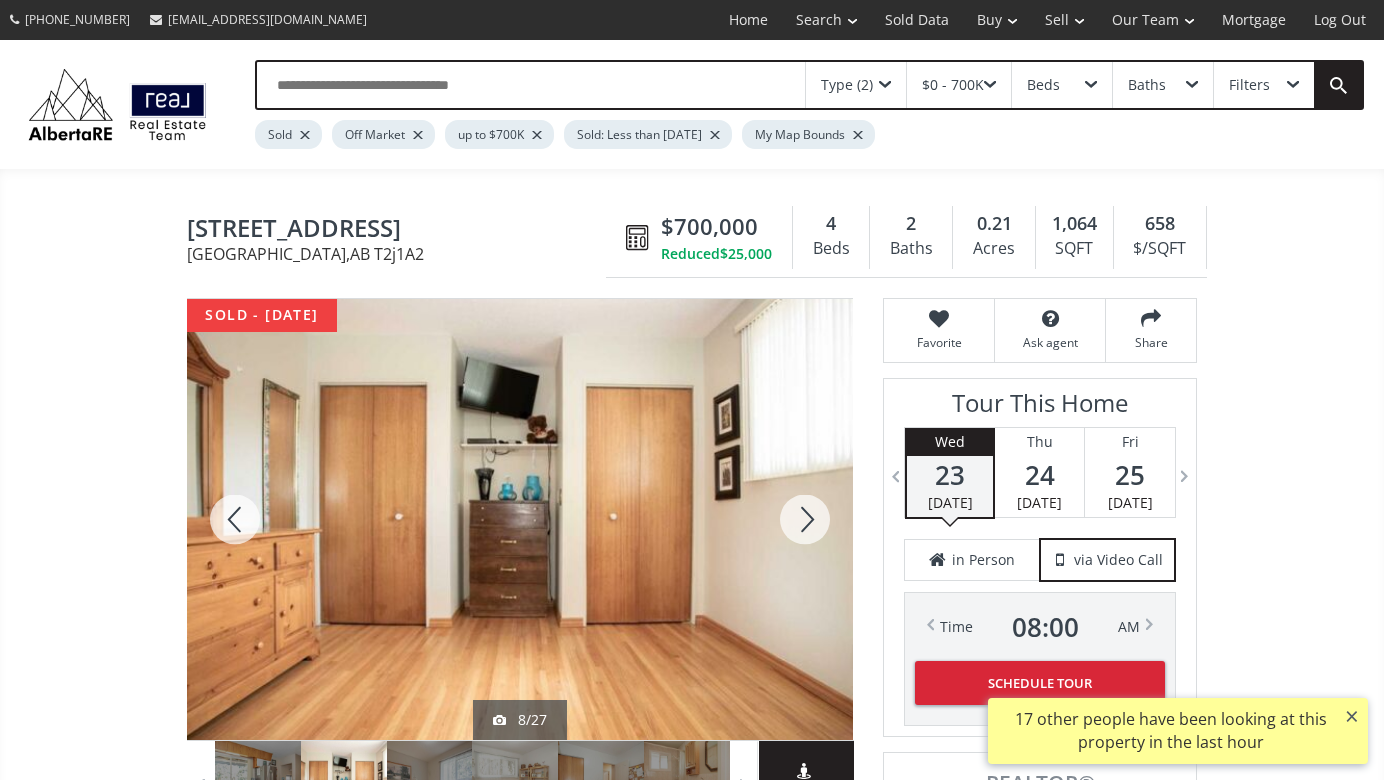 click at bounding box center (805, 519) 